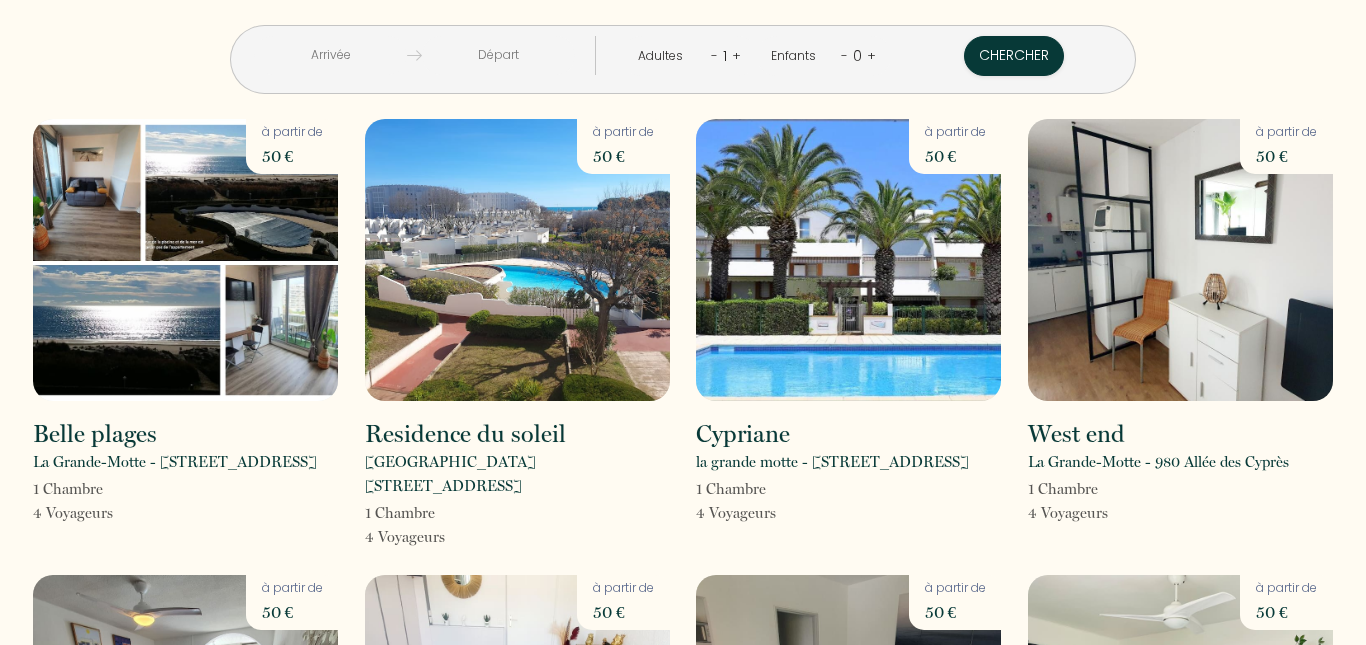 scroll, scrollTop: 0, scrollLeft: 0, axis: both 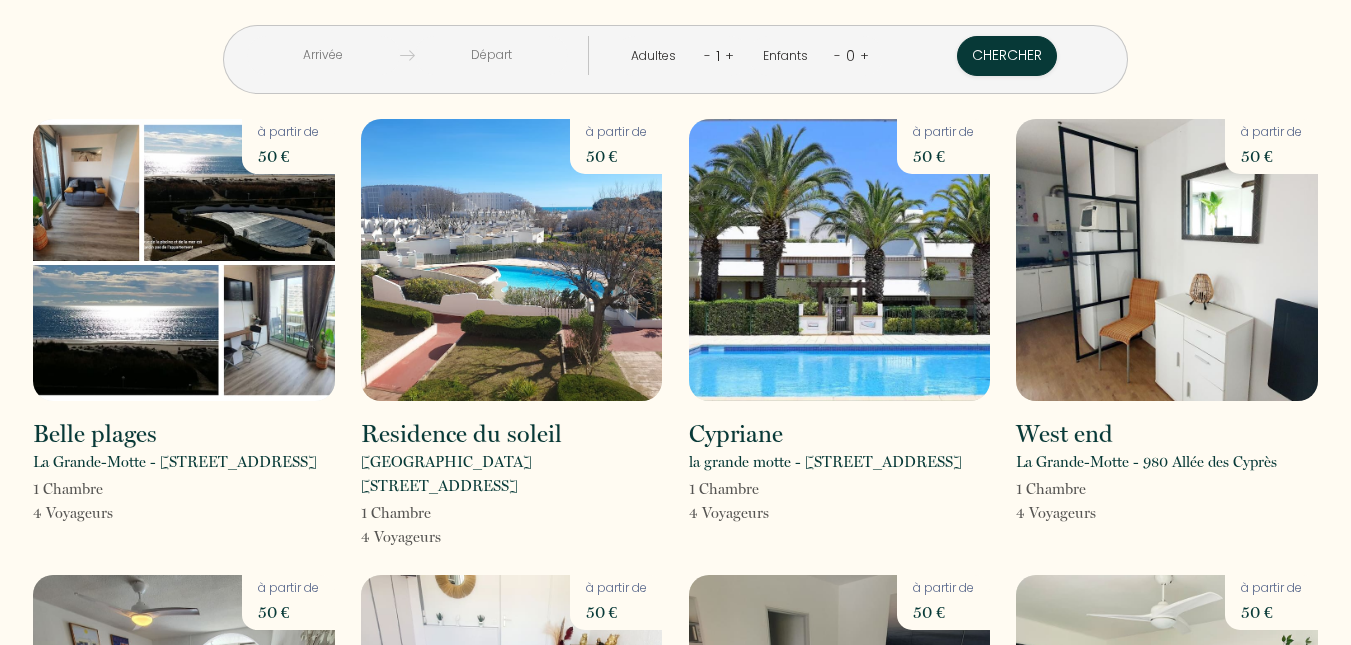 click at bounding box center [323, 55] 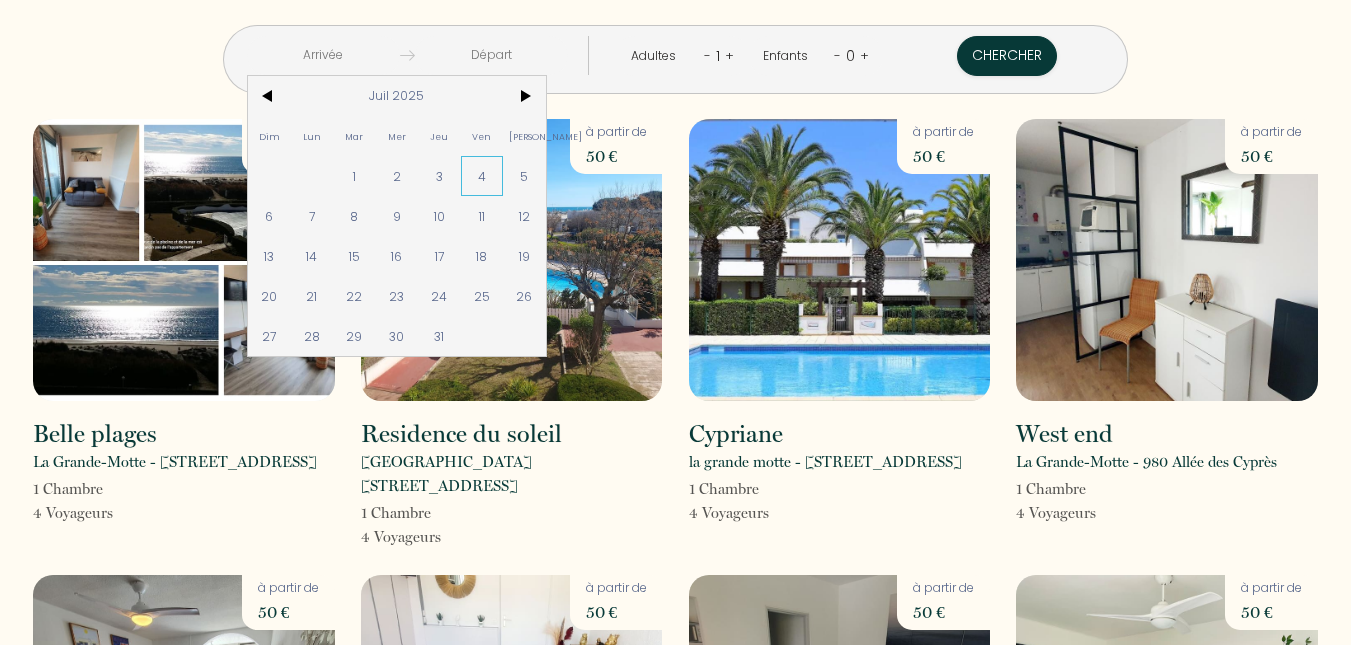 click on "4" at bounding box center (482, 176) 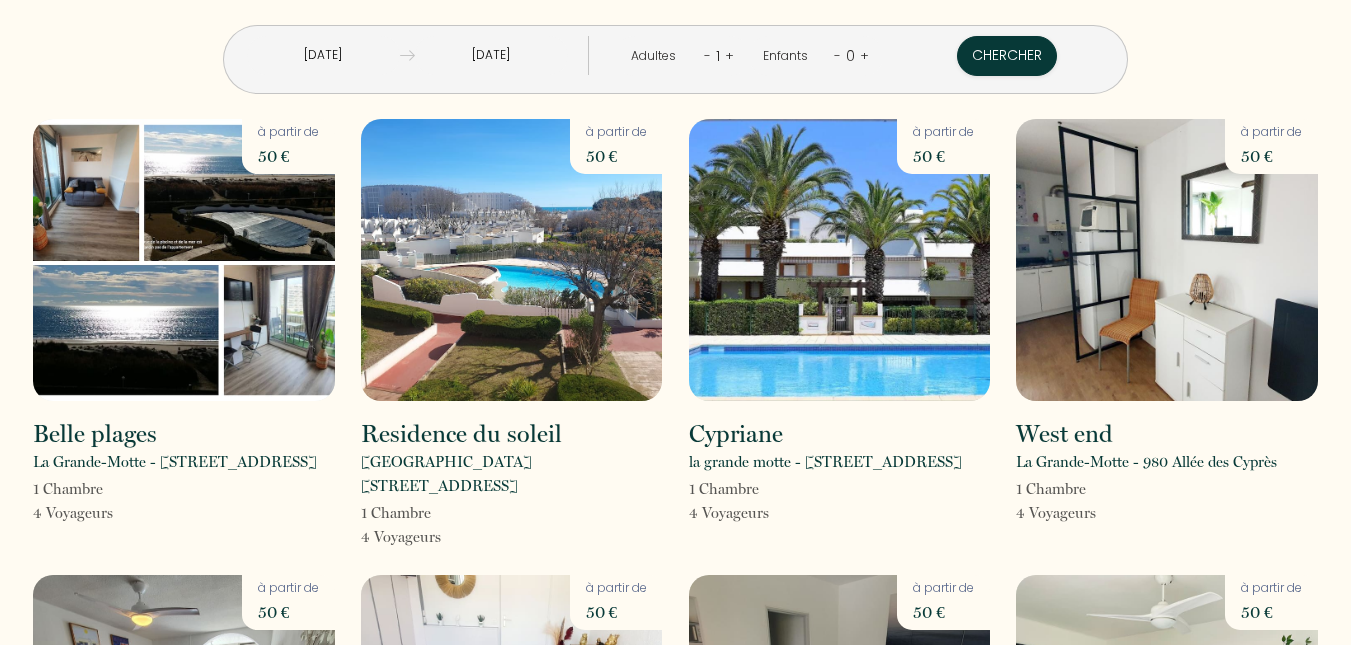 click on "Sam 05 Juil 2025" at bounding box center (491, 55) 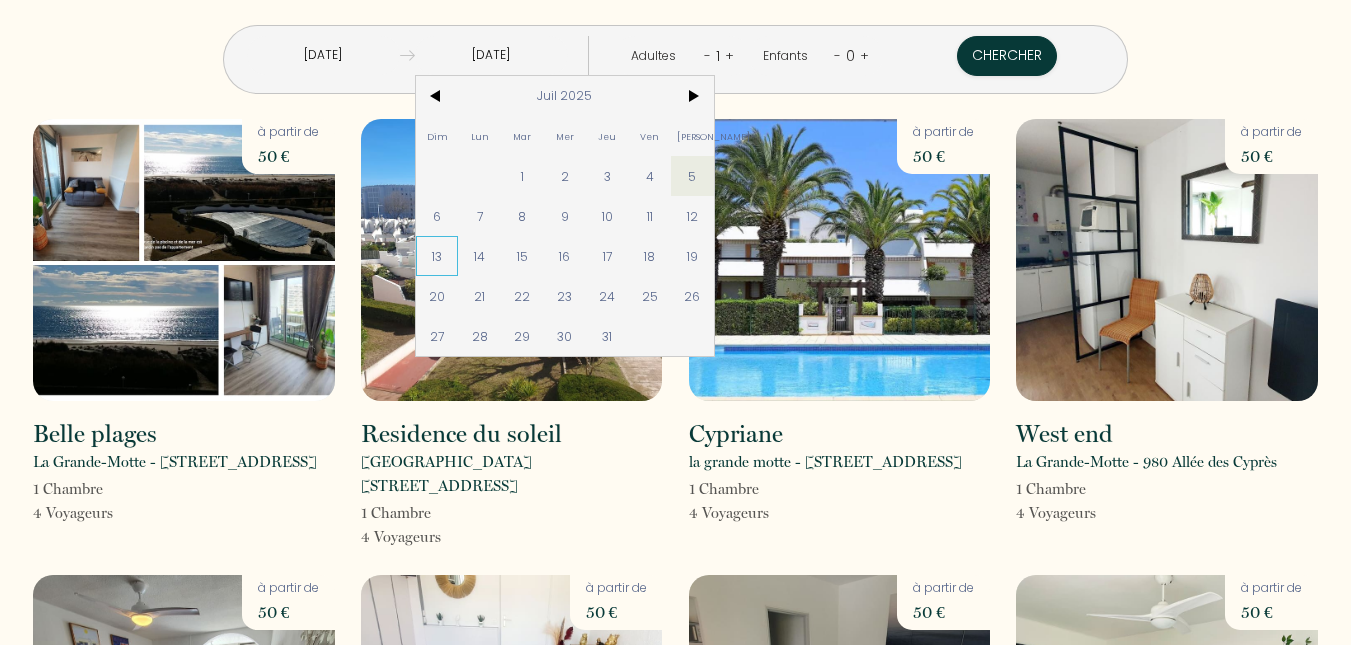 click on "13" at bounding box center (437, 256) 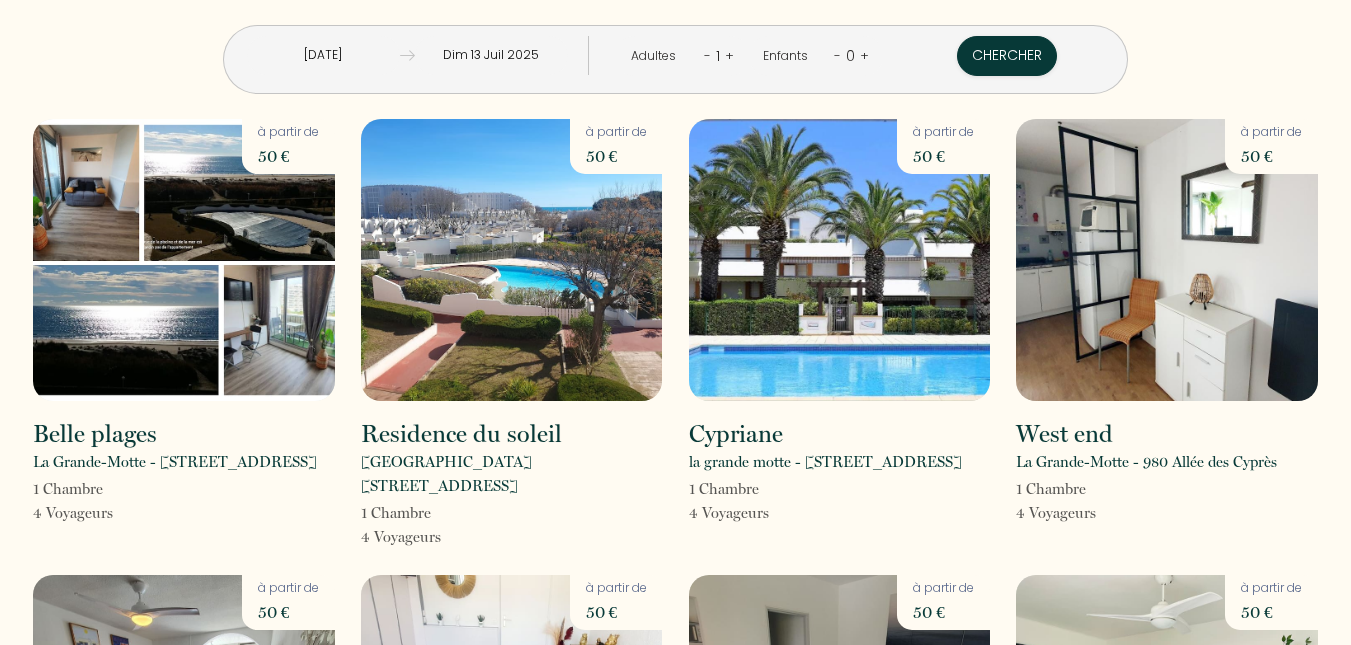 click on "+" at bounding box center [729, 55] 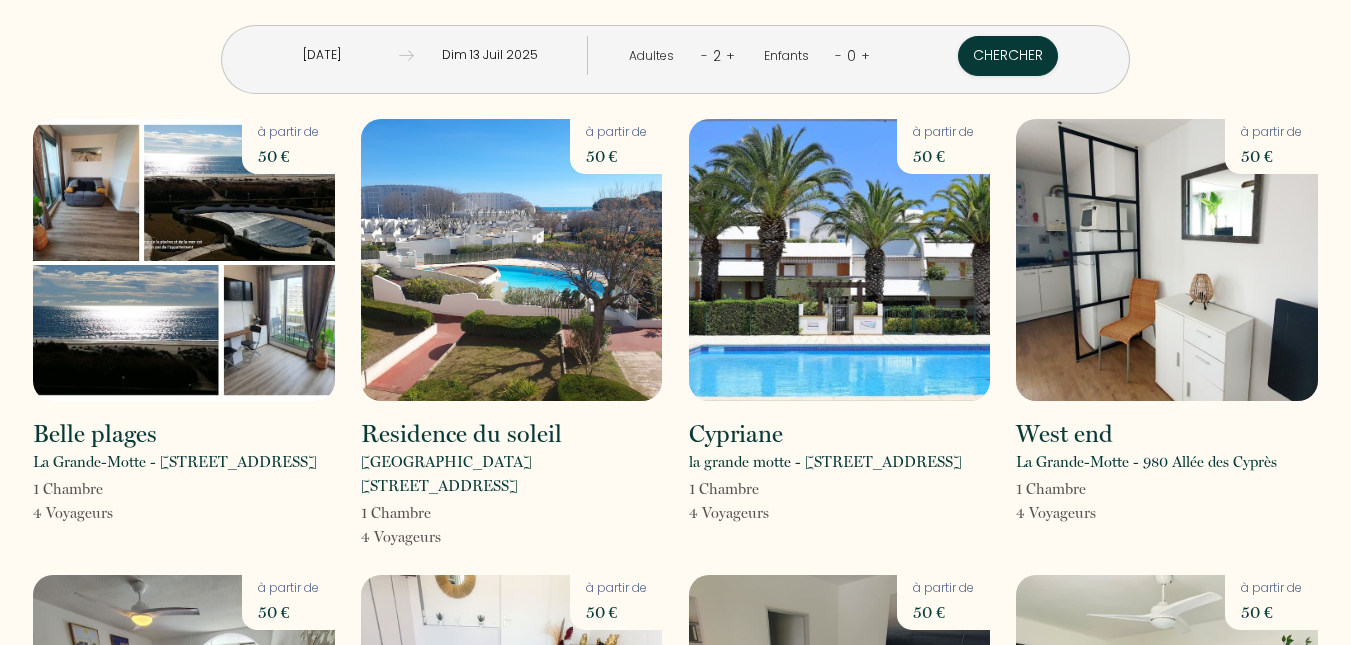 click on "+" at bounding box center [865, 55] 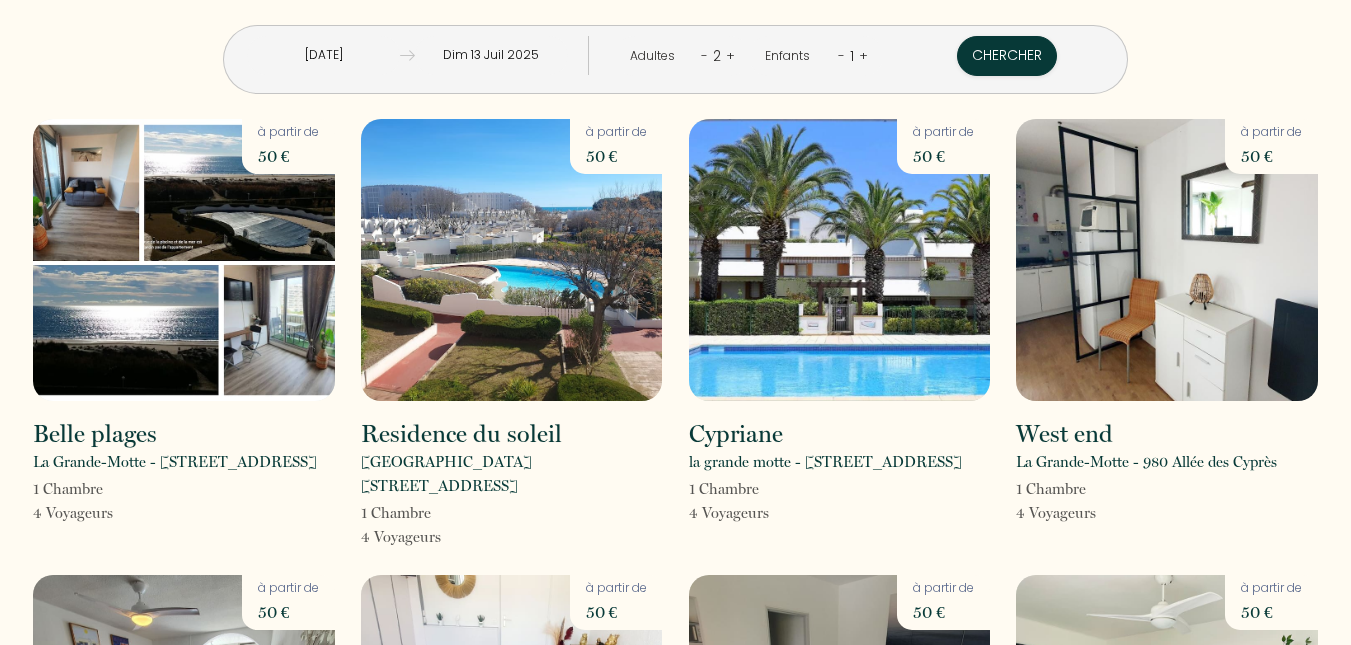 click on "+" at bounding box center (863, 55) 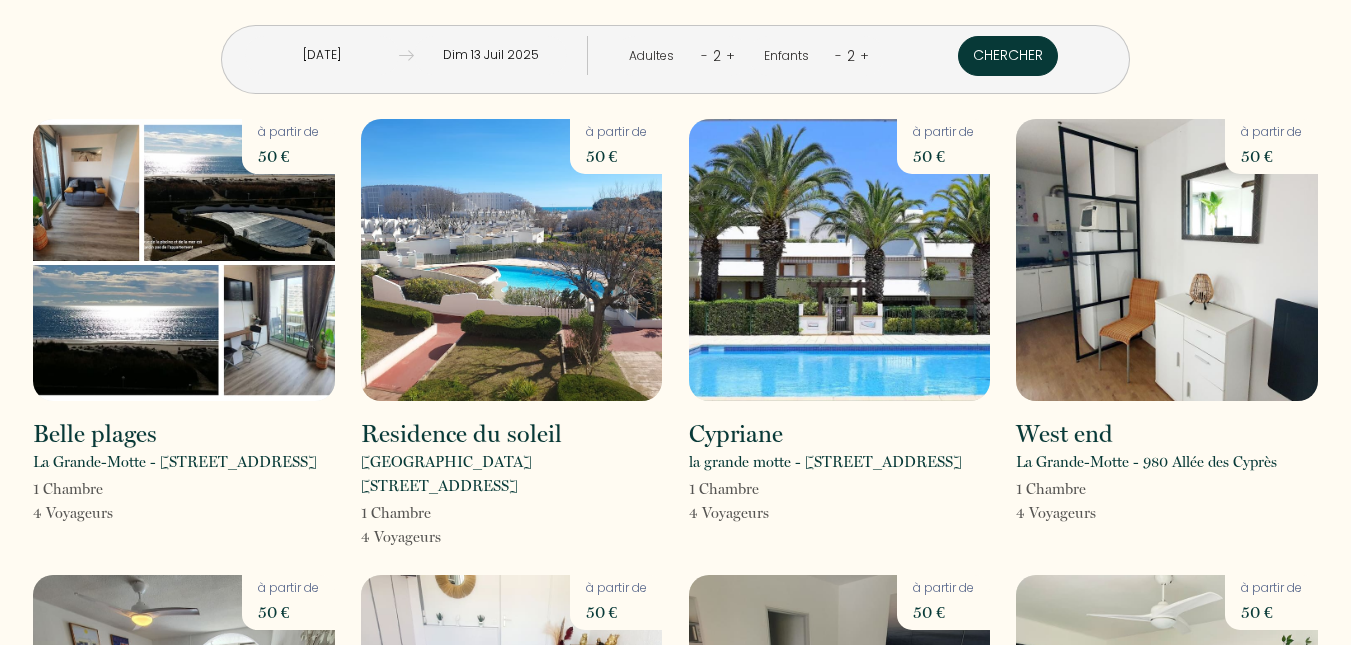 click on "Chercher" at bounding box center [1008, 56] 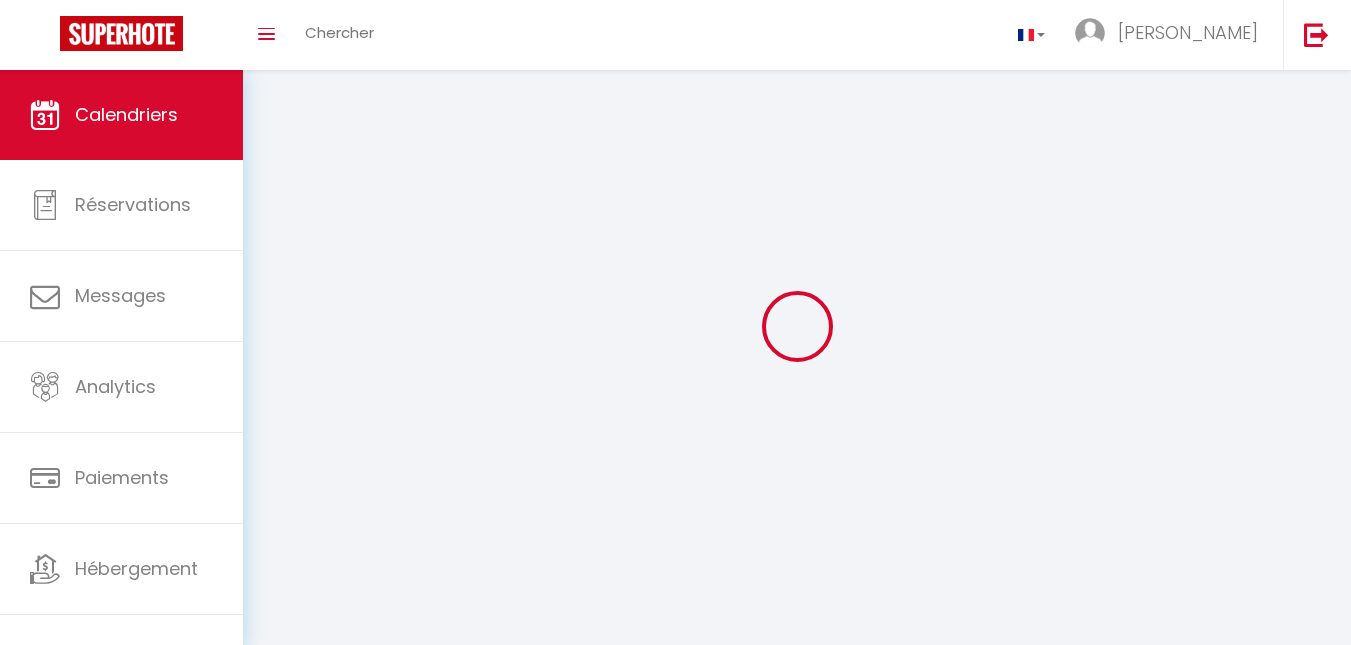 scroll, scrollTop: 0, scrollLeft: 0, axis: both 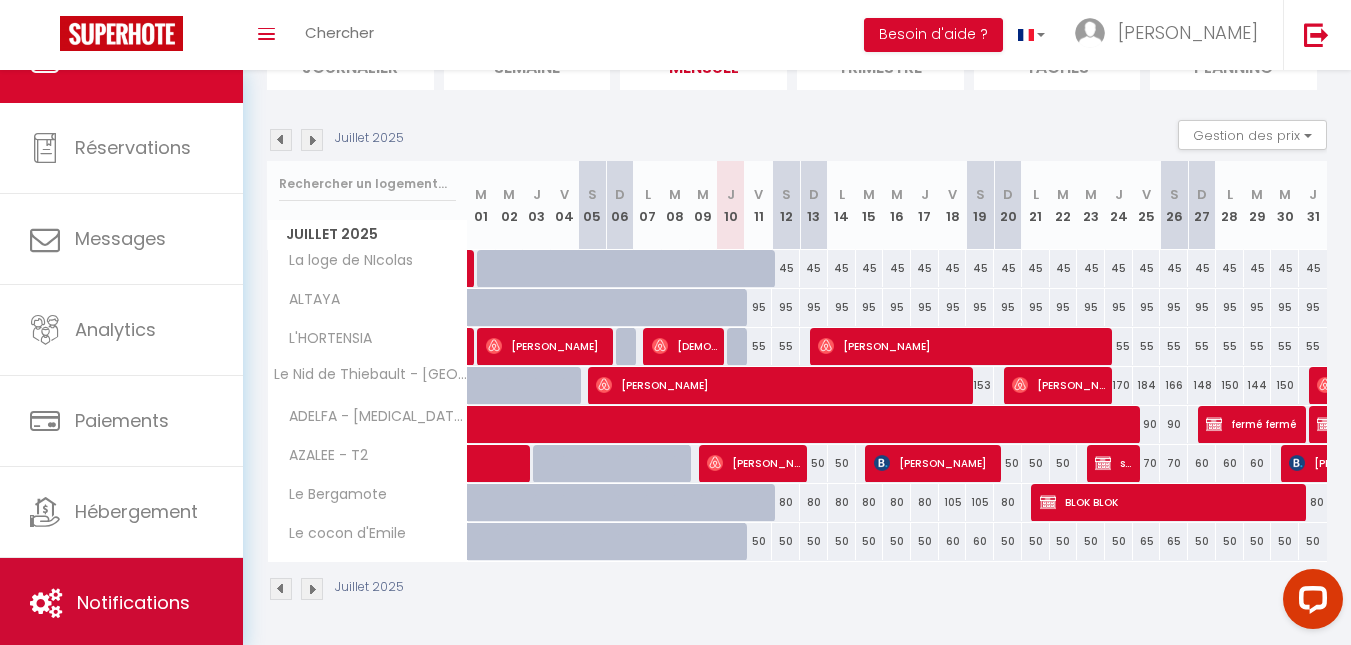 click on "Notifications" at bounding box center [121, 603] 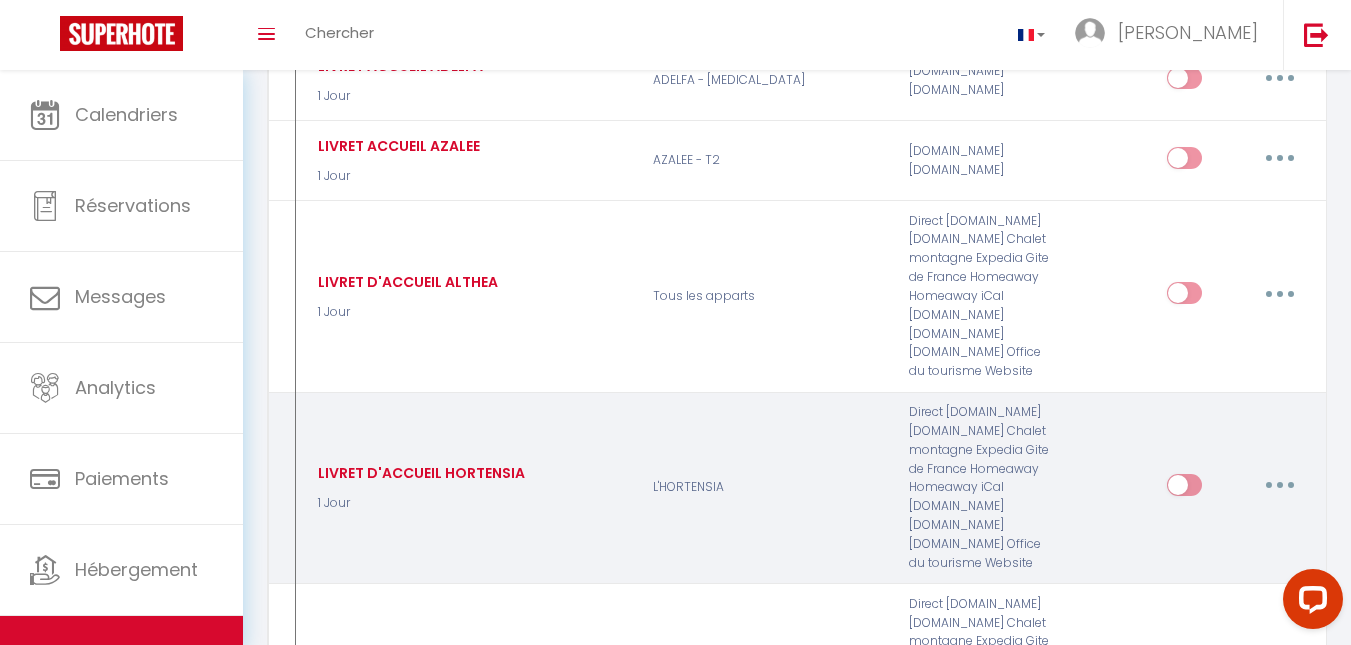 scroll, scrollTop: 1100, scrollLeft: 0, axis: vertical 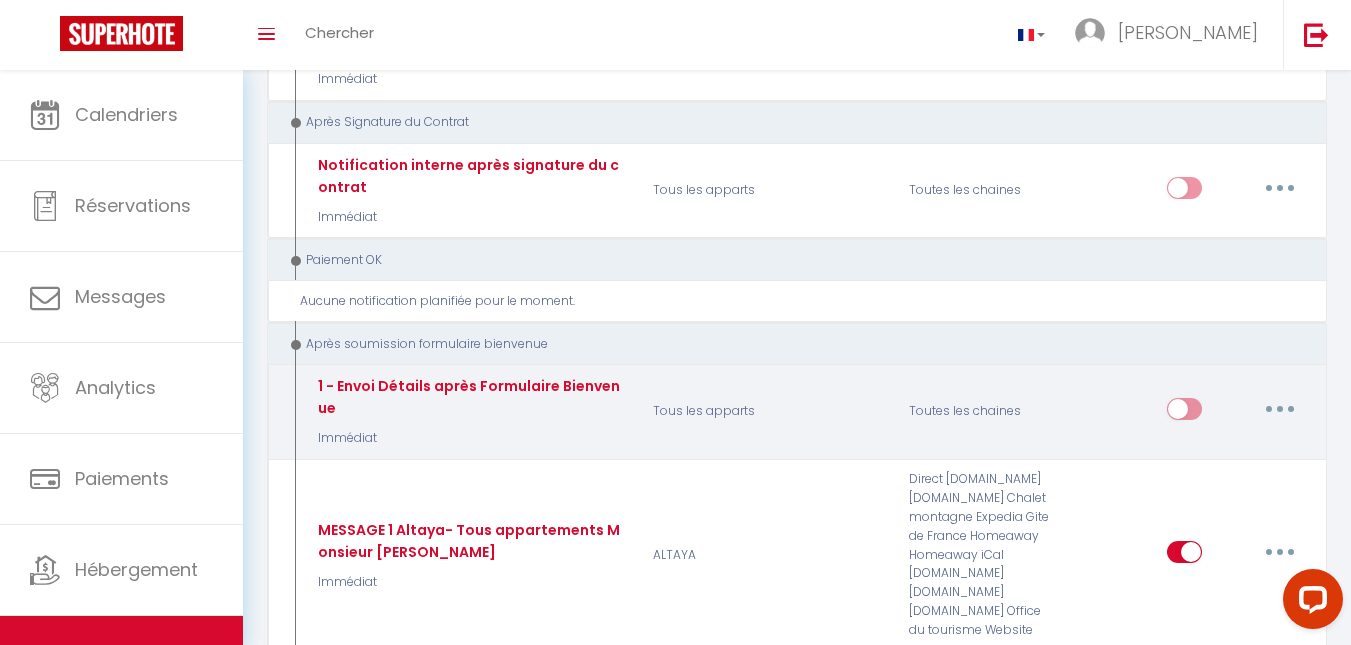 click at bounding box center [1280, 409] 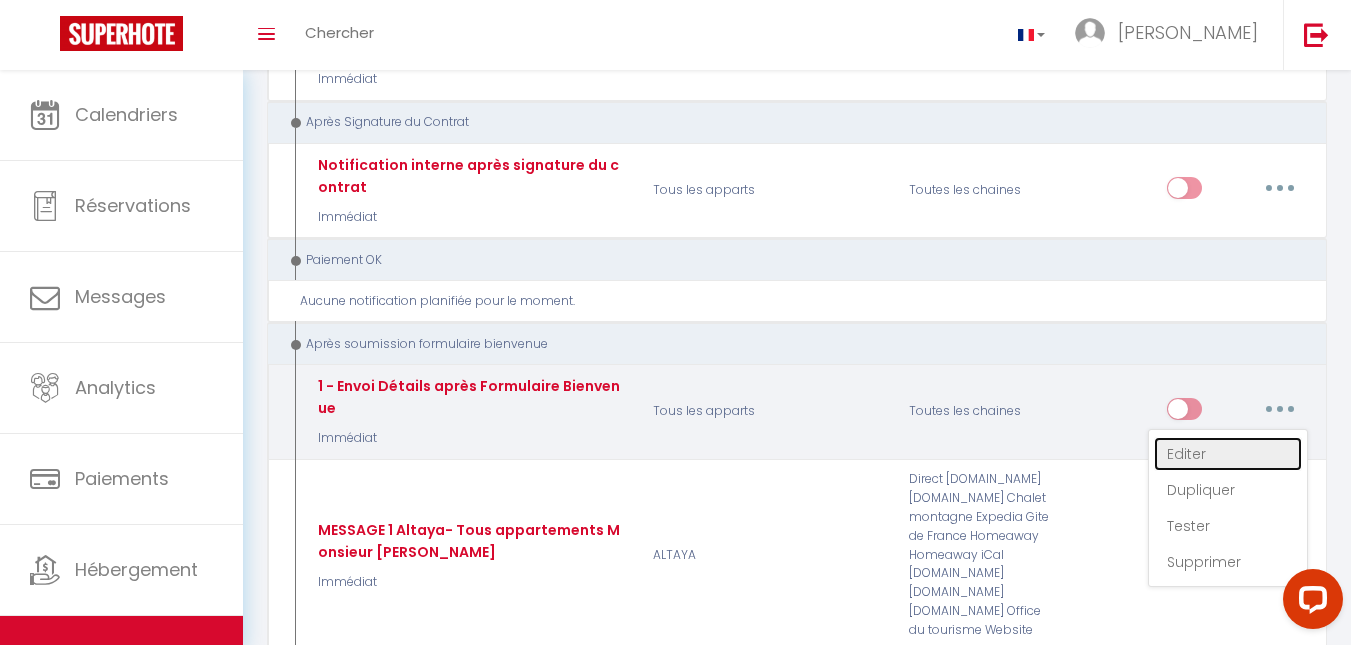 click on "Editer" at bounding box center (1228, 454) 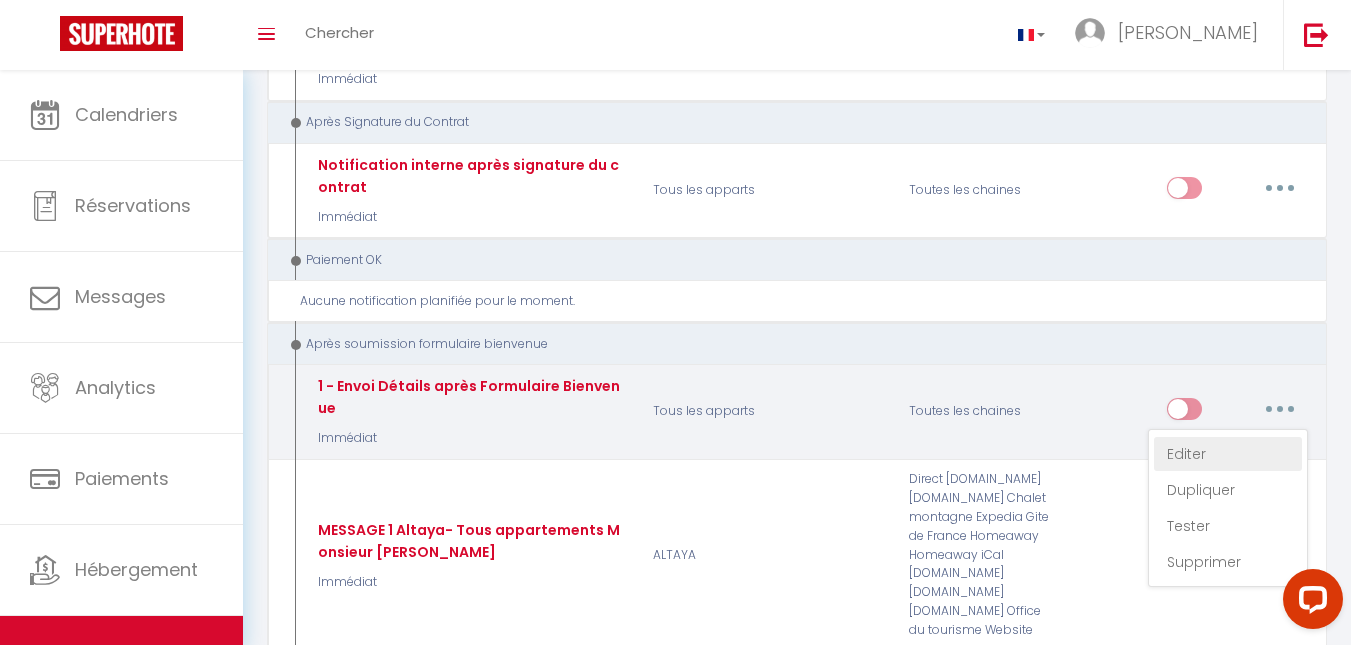 select on "Immédiat" 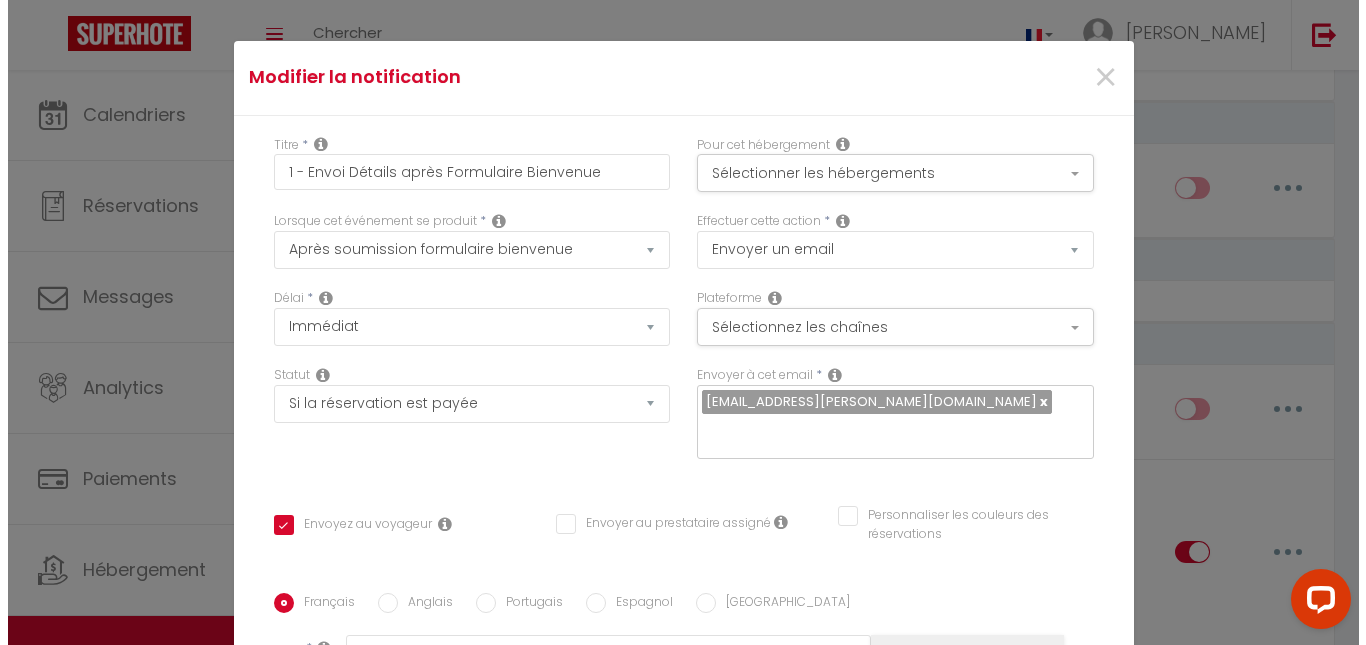 scroll, scrollTop: 5998, scrollLeft: 0, axis: vertical 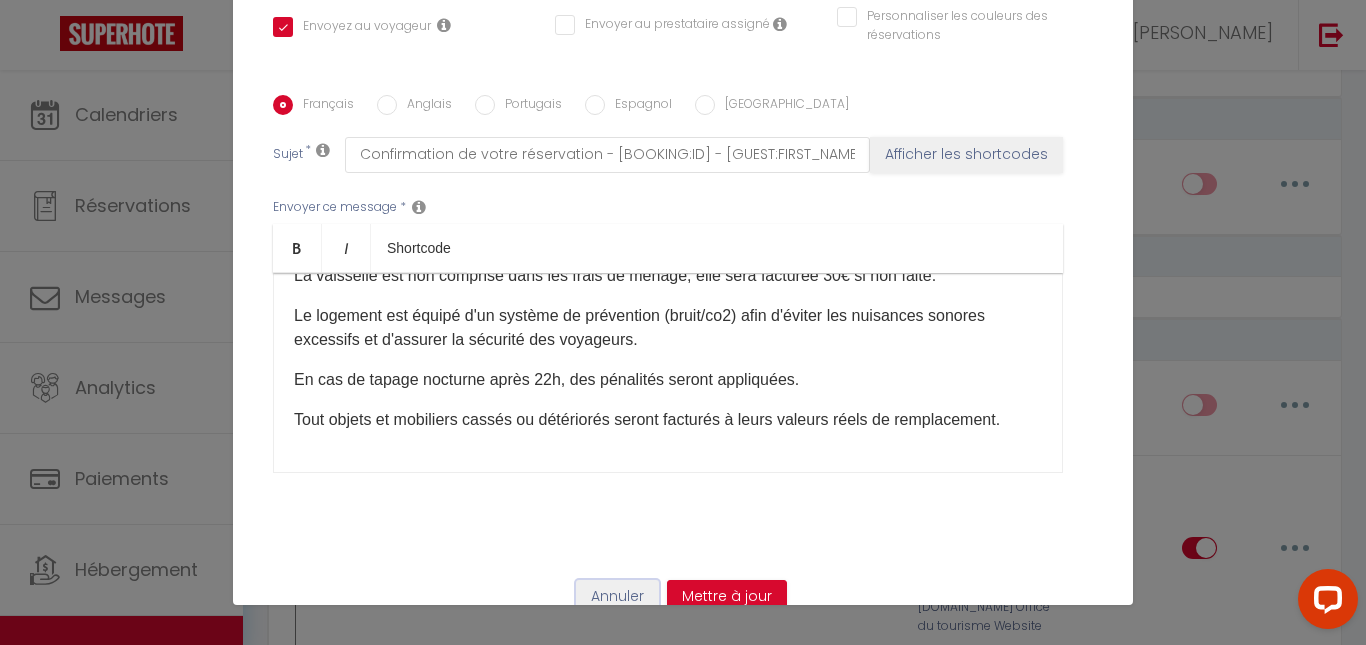 click on "Annuler" at bounding box center (617, 597) 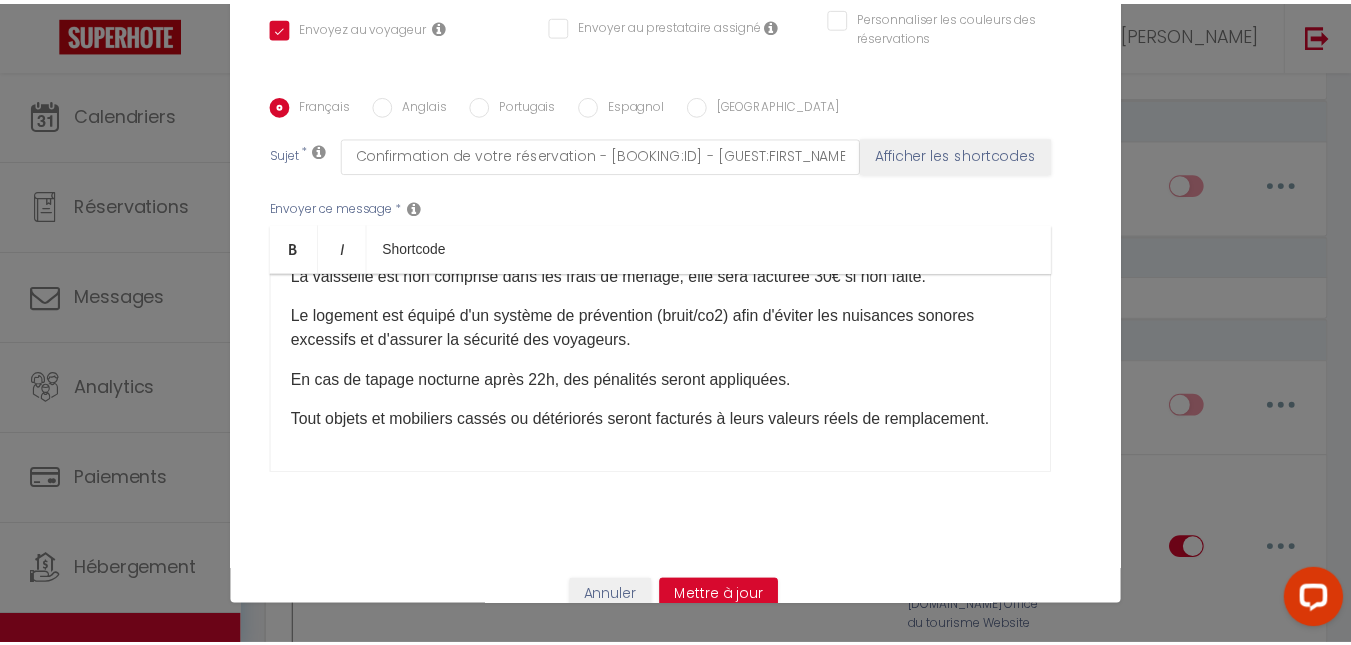 scroll, scrollTop: 6013, scrollLeft: 0, axis: vertical 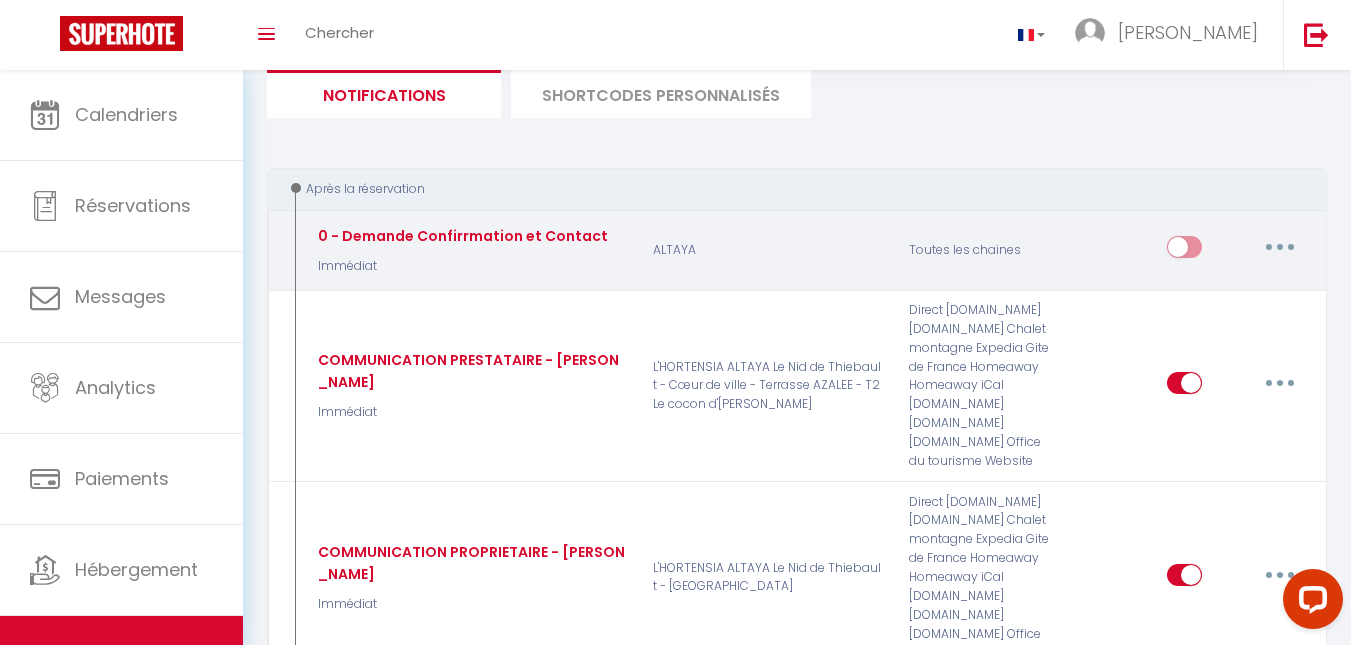 click at bounding box center [1280, 247] 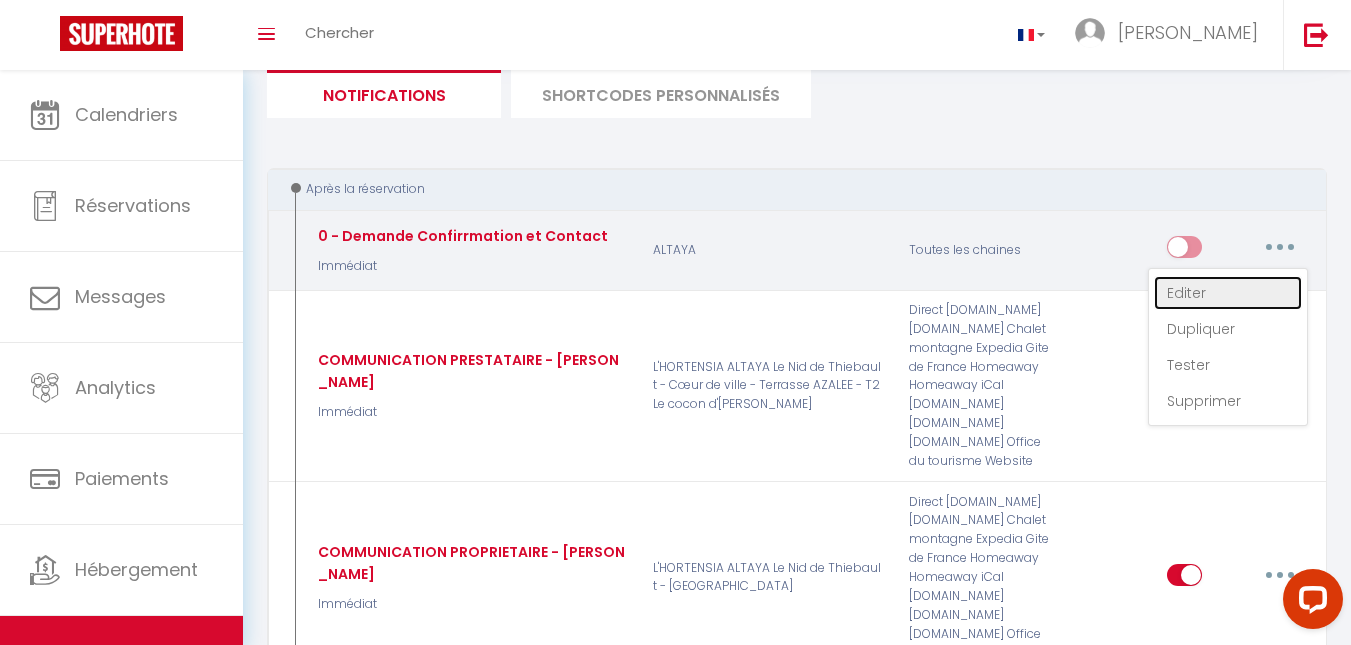 click on "Editer" at bounding box center (1228, 293) 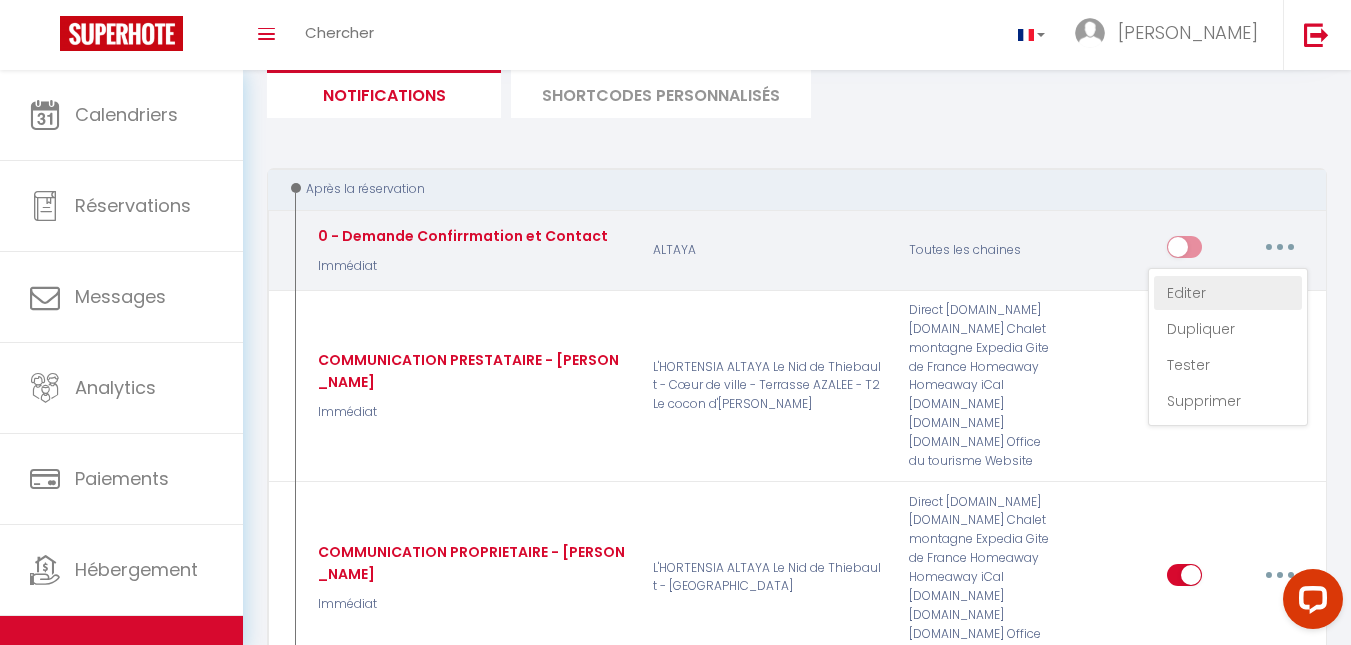 type on "0 - Demande Confirrmation et Contact" 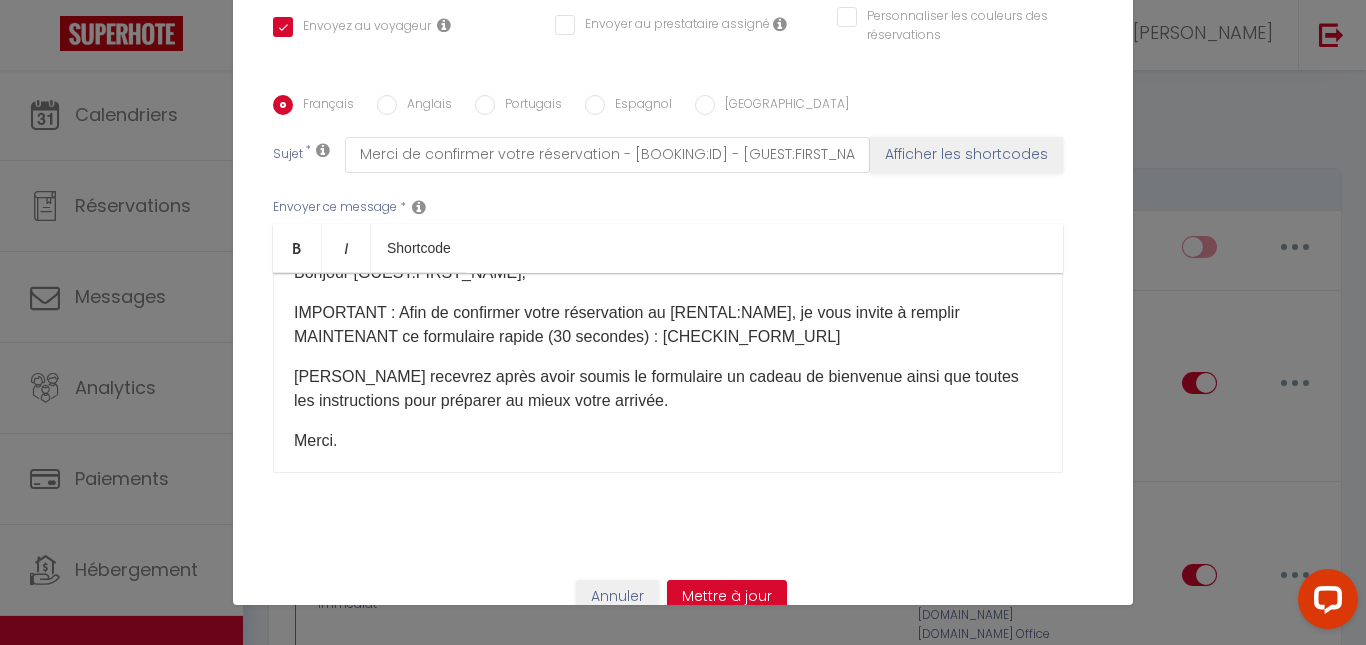 scroll, scrollTop: 0, scrollLeft: 0, axis: both 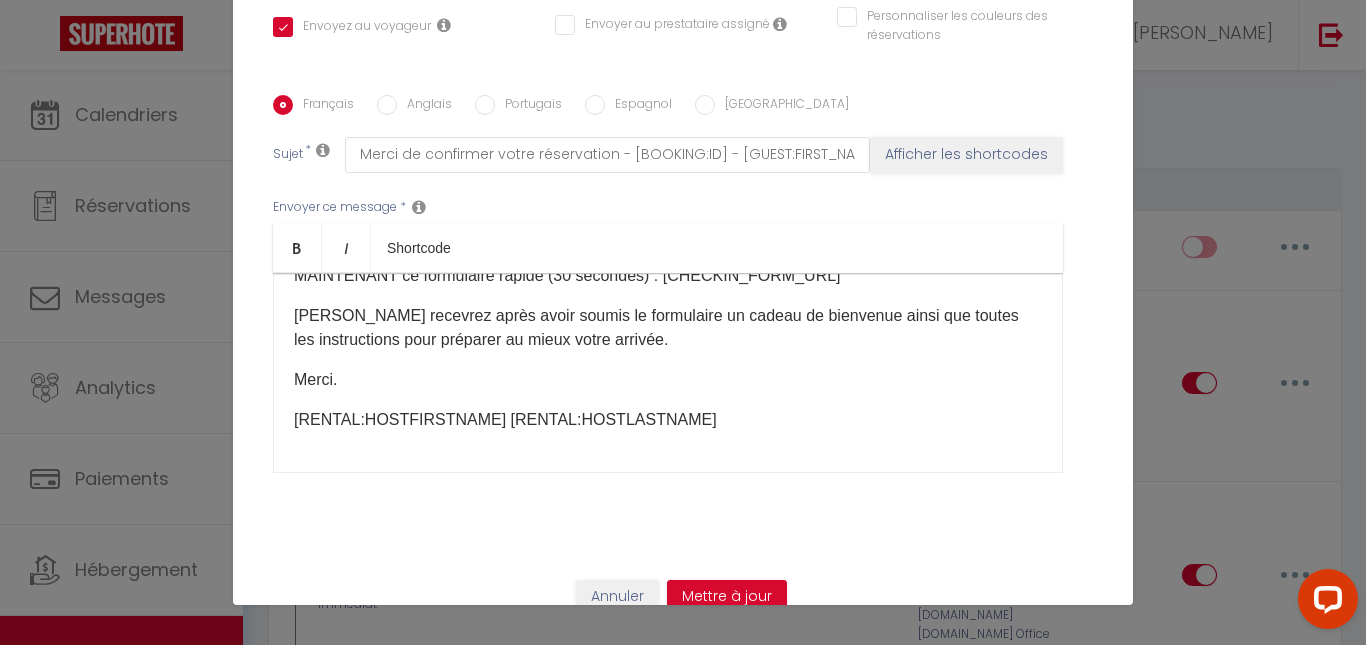 click on "Titre   *     0 - Demande Confirrmation et Contact   Pour cet hébergement
Sélectionner les hébergements
Tous les apparts
FINDA
ALTAYA
L'HORTENSIA
Le Nid de Thiebault - Cœur de ville - Terrasse
NANCY T2 / T3
La loge de NIcolas
ADELFA - T3
AZALEE - T2
Lorsque cet événement se produit" at bounding box center (683, 95) 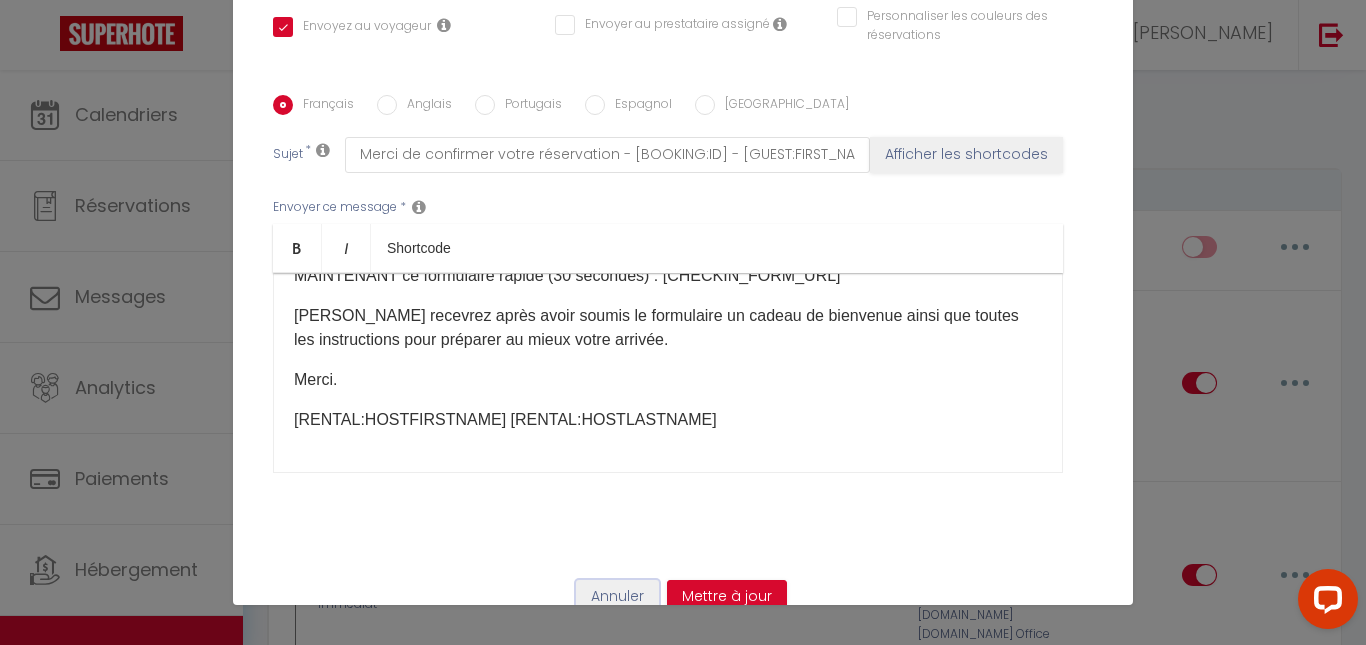 click on "Annuler" at bounding box center [617, 597] 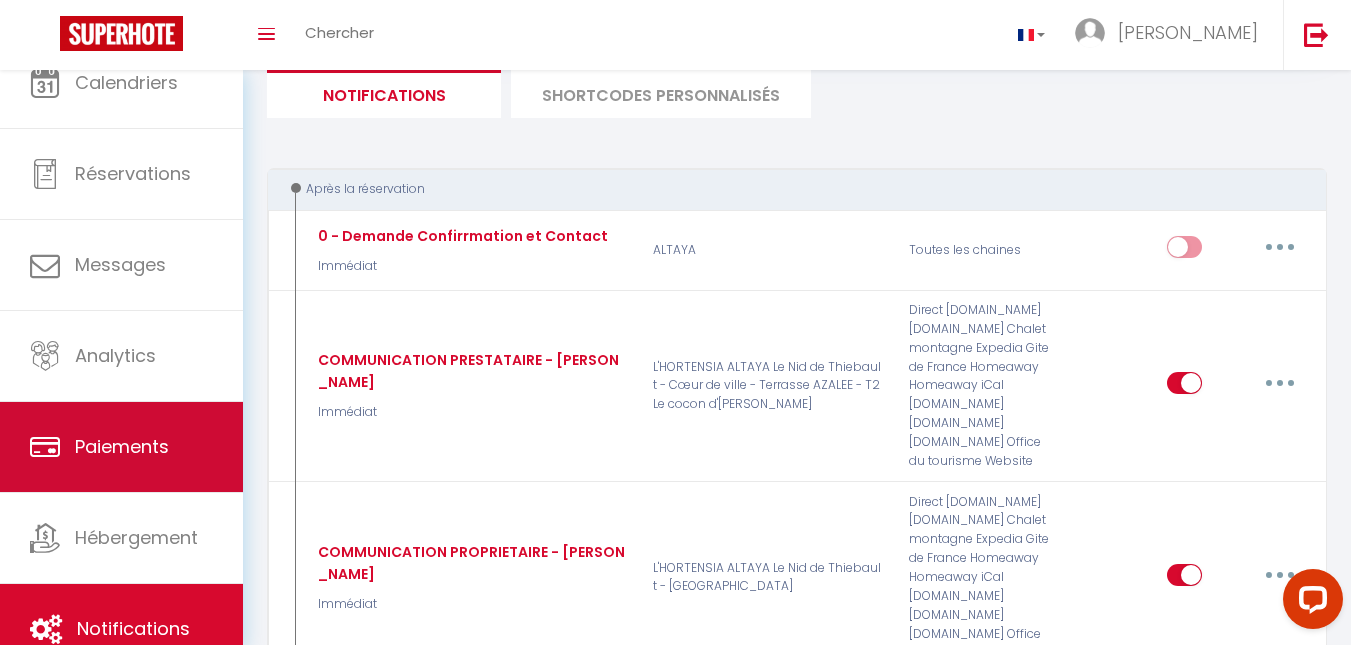 scroll, scrollTop: 57, scrollLeft: 0, axis: vertical 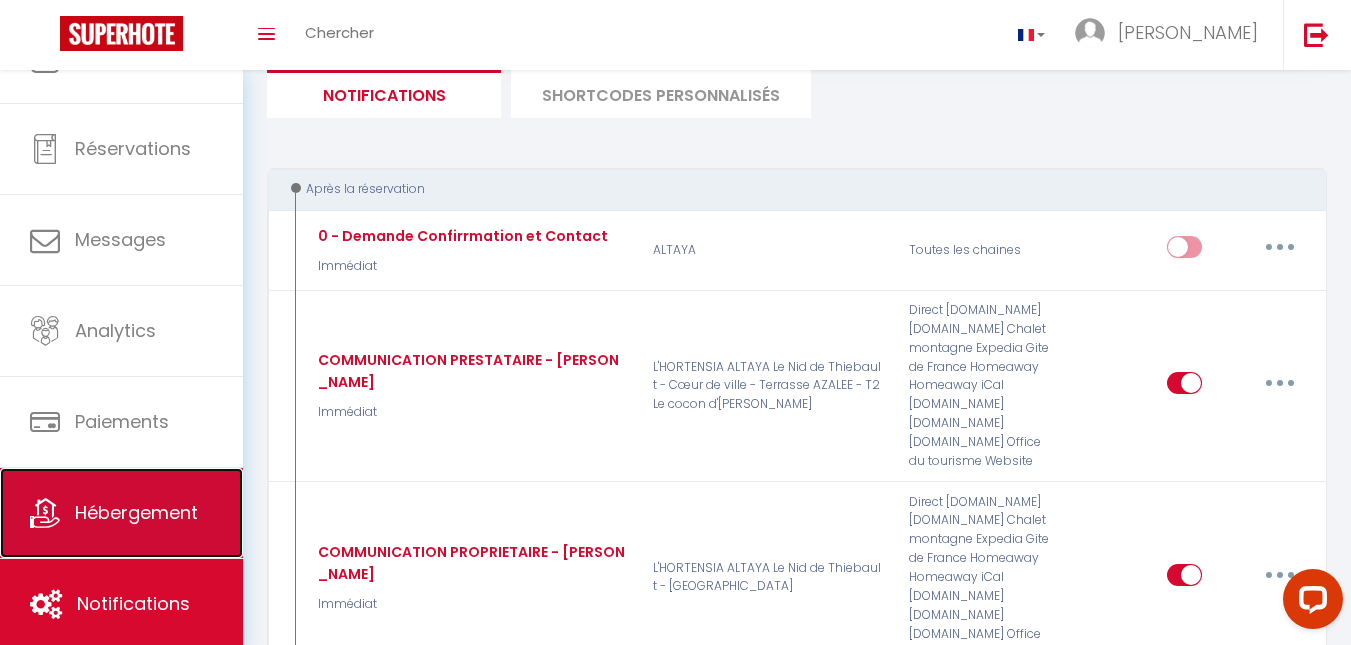click on "Hébergement" at bounding box center (136, 512) 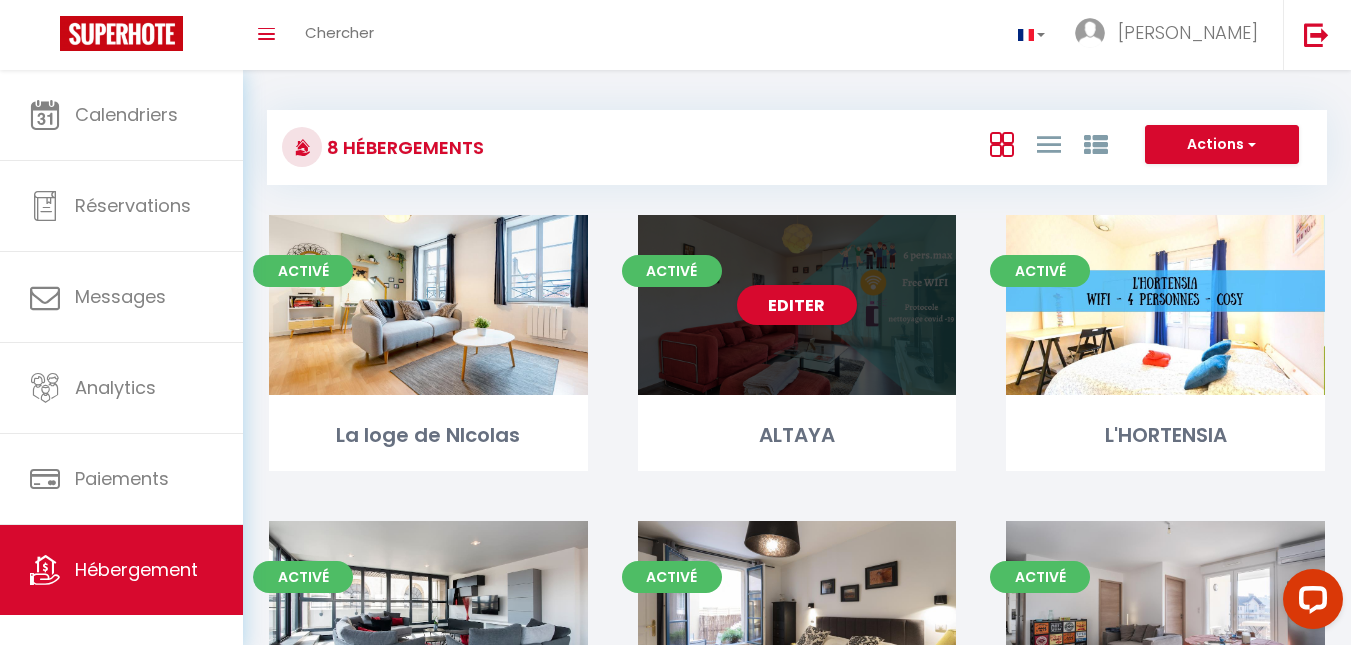 scroll, scrollTop: 0, scrollLeft: 0, axis: both 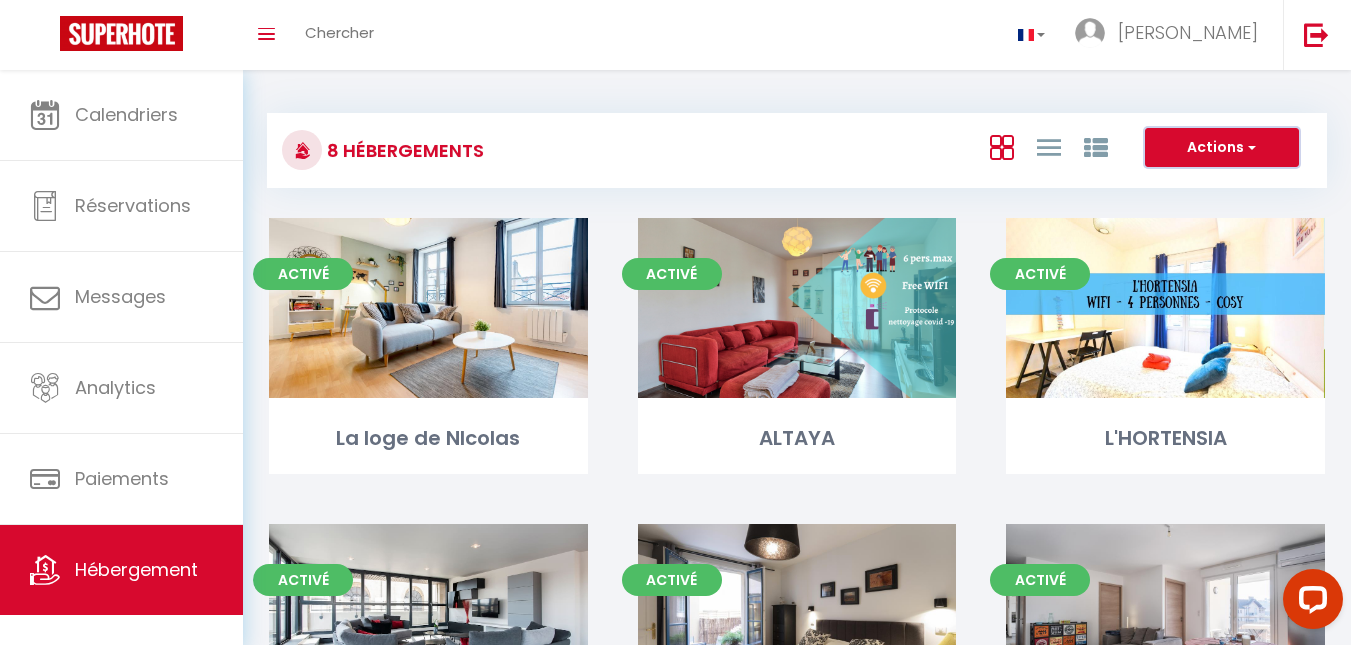click on "Actions" at bounding box center (1222, 148) 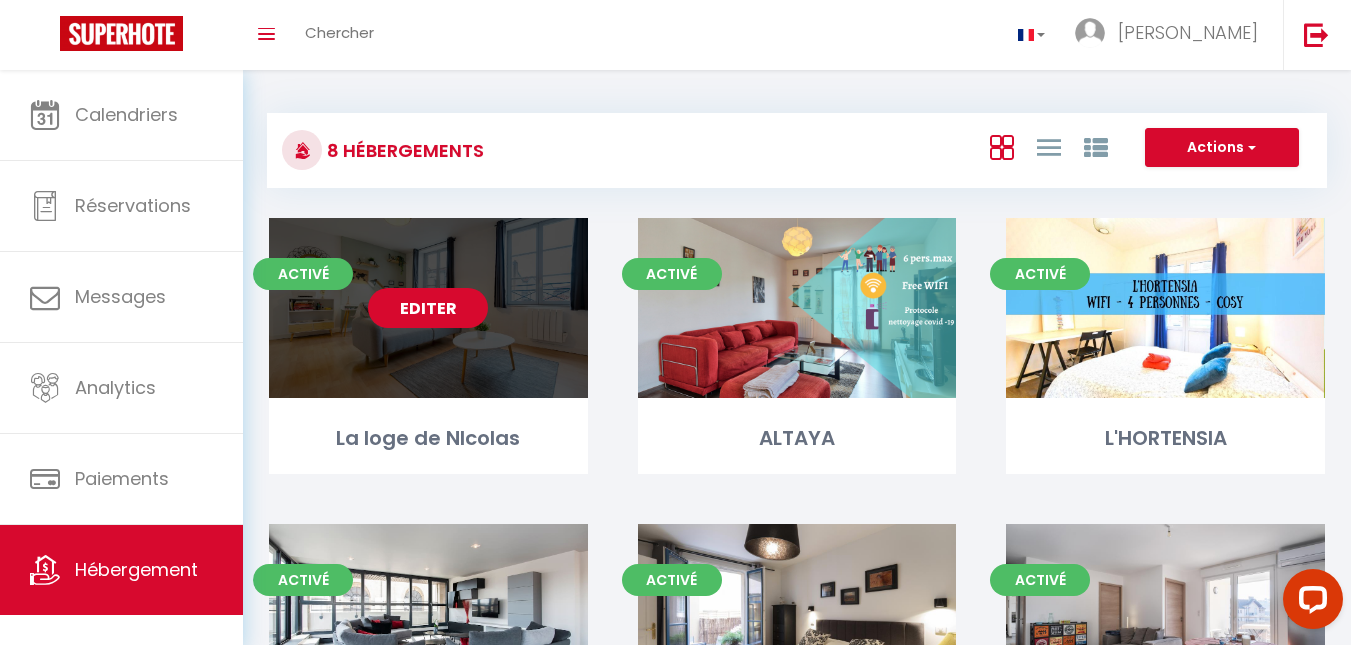 click on "Editer" at bounding box center (428, 308) 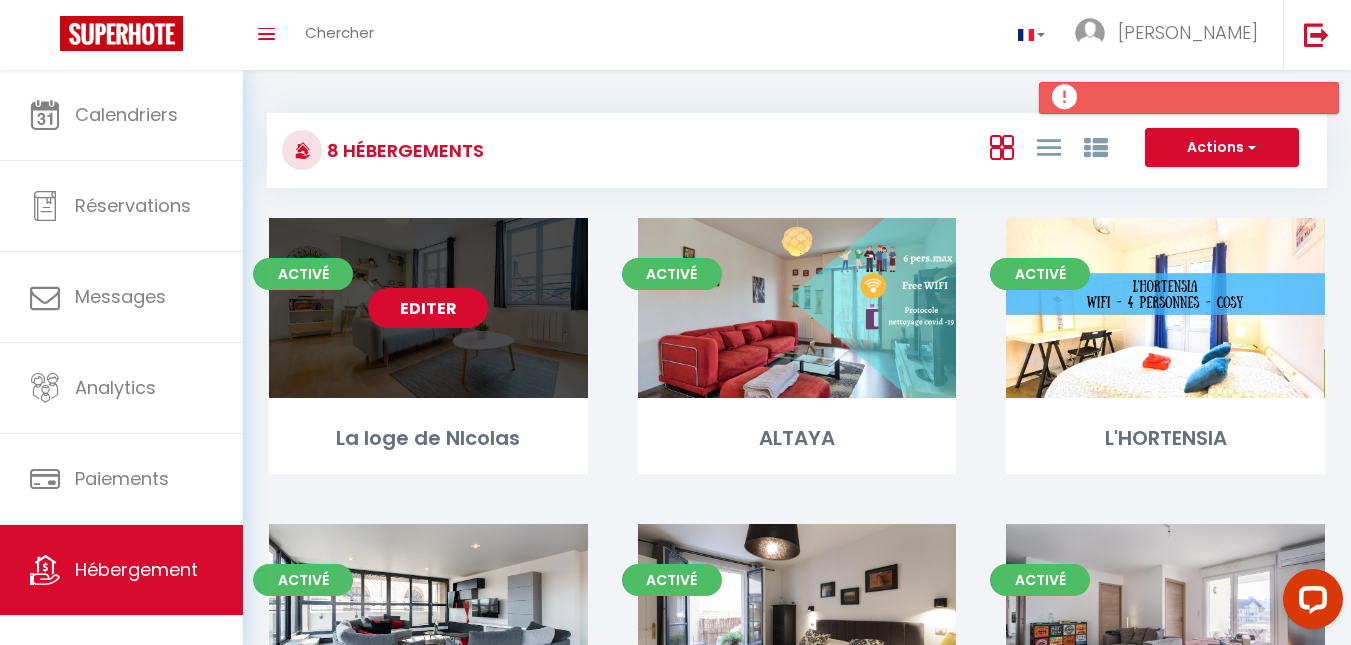 click on "Editer" at bounding box center (428, 308) 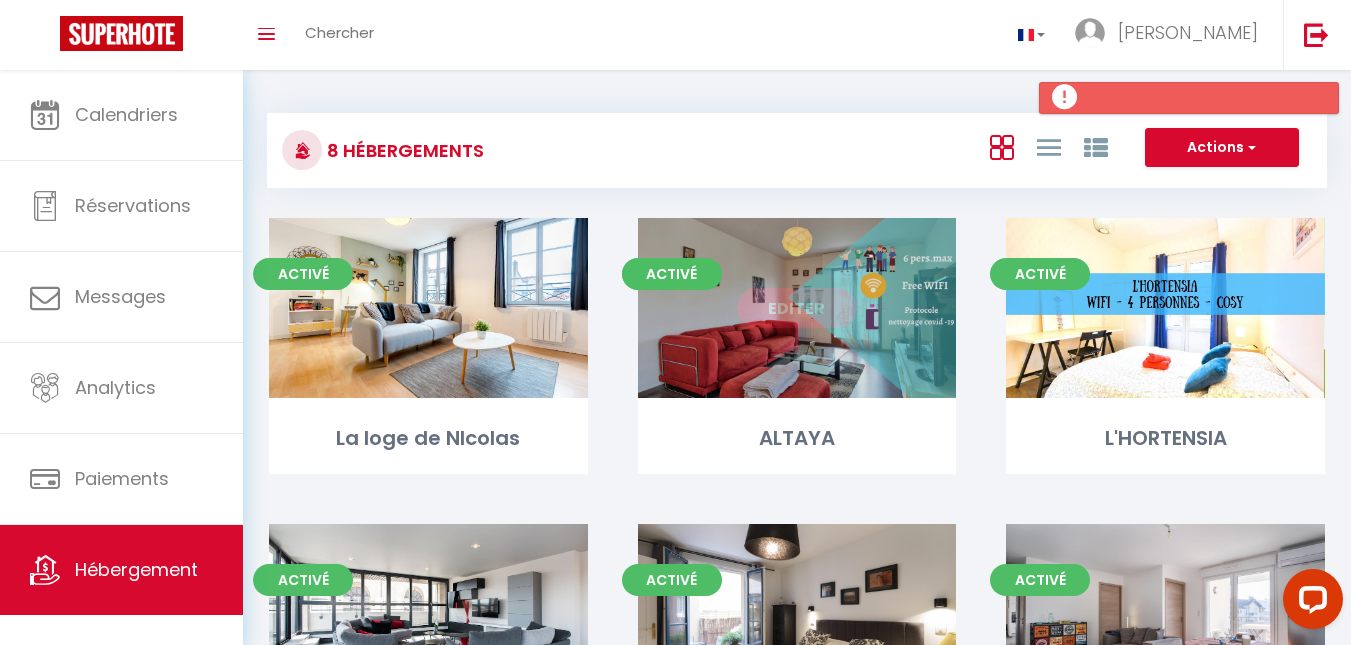 click on "Editer" at bounding box center [797, 308] 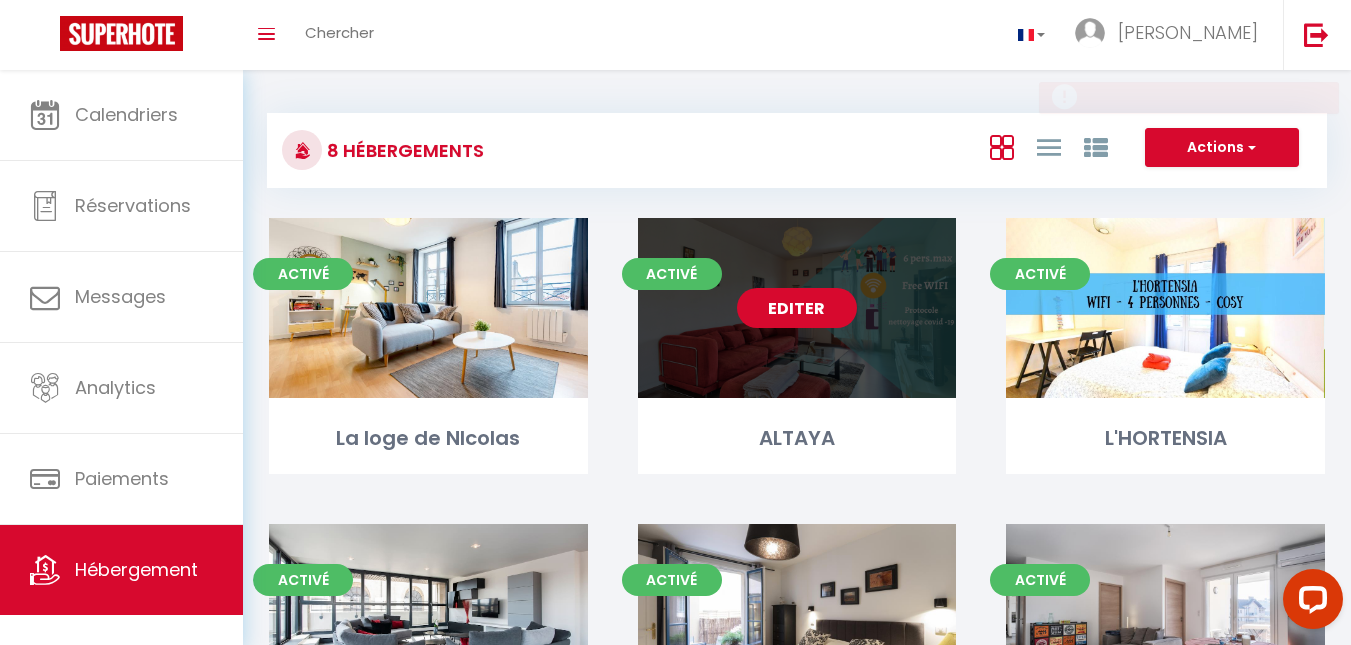 click on "Editer" at bounding box center [797, 308] 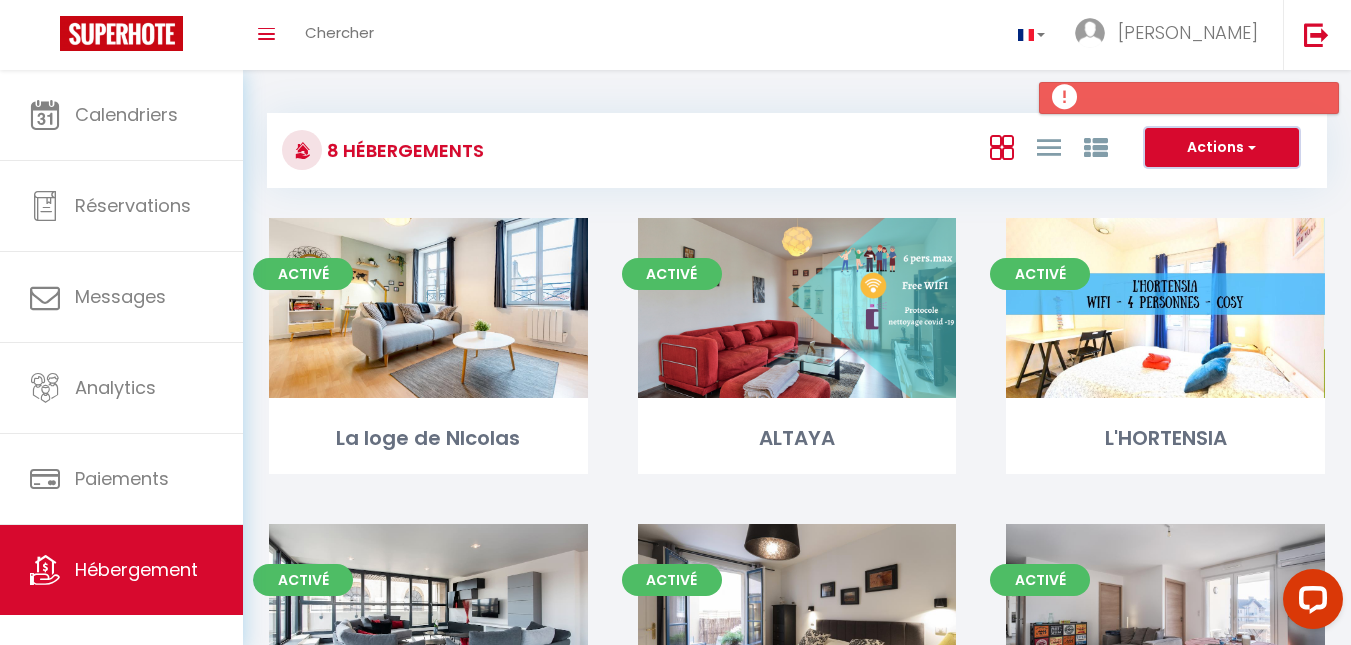 click at bounding box center [1250, 147] 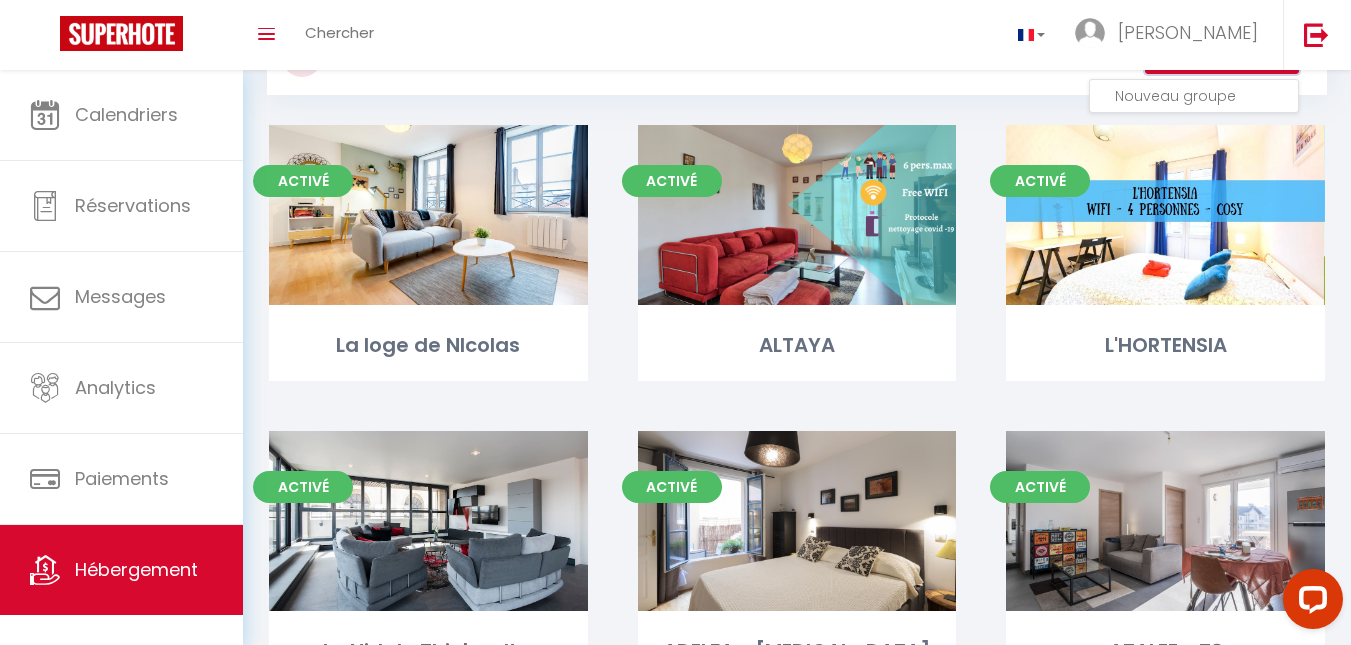 scroll, scrollTop: 200, scrollLeft: 0, axis: vertical 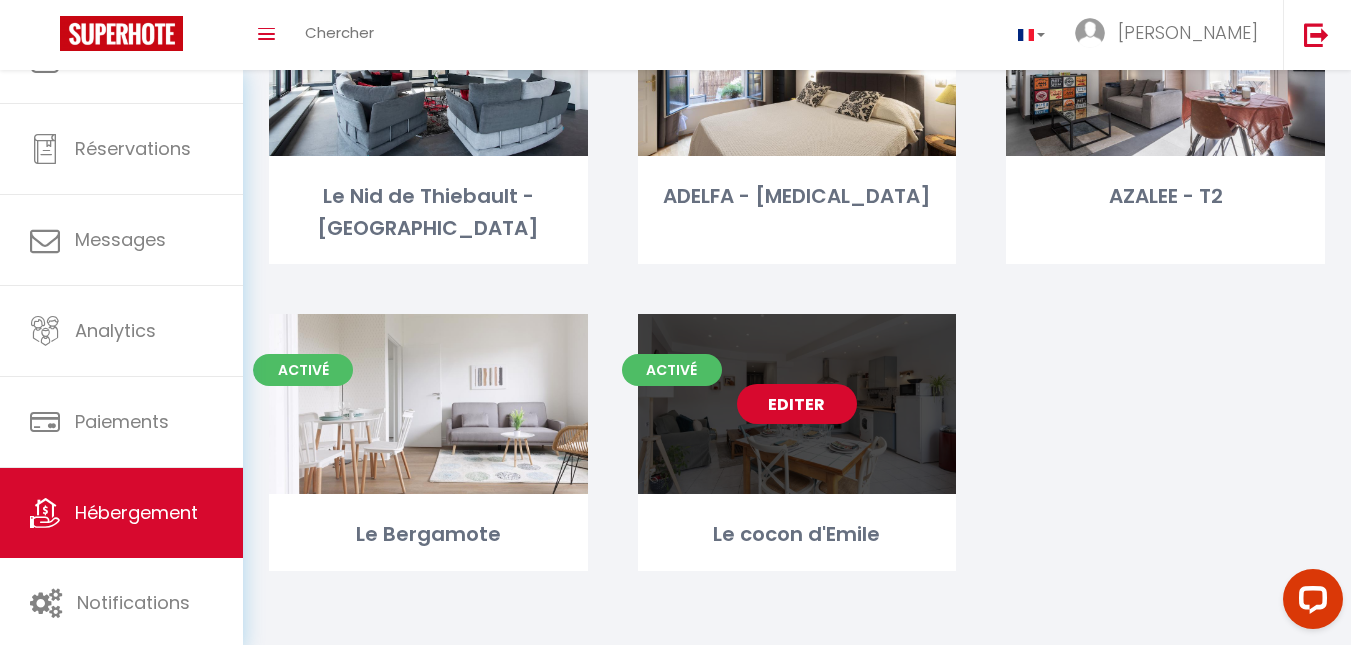 click on "Editer" at bounding box center (797, 404) 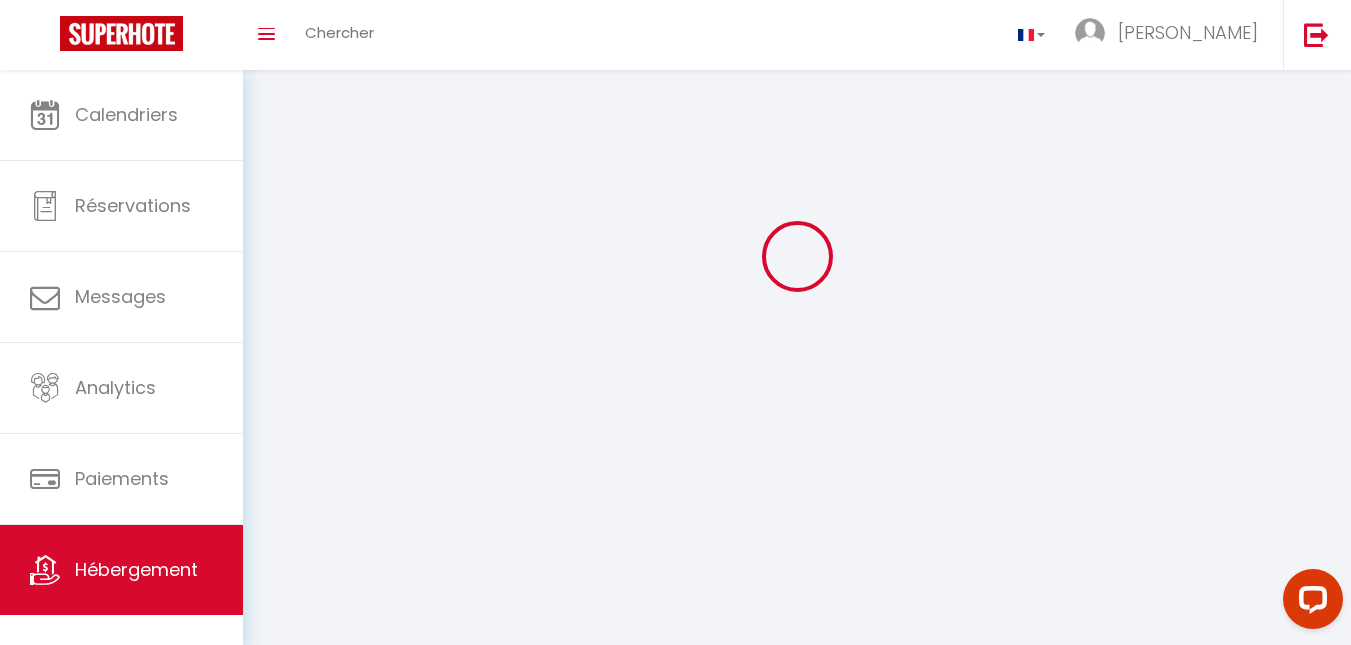 scroll, scrollTop: 0, scrollLeft: 0, axis: both 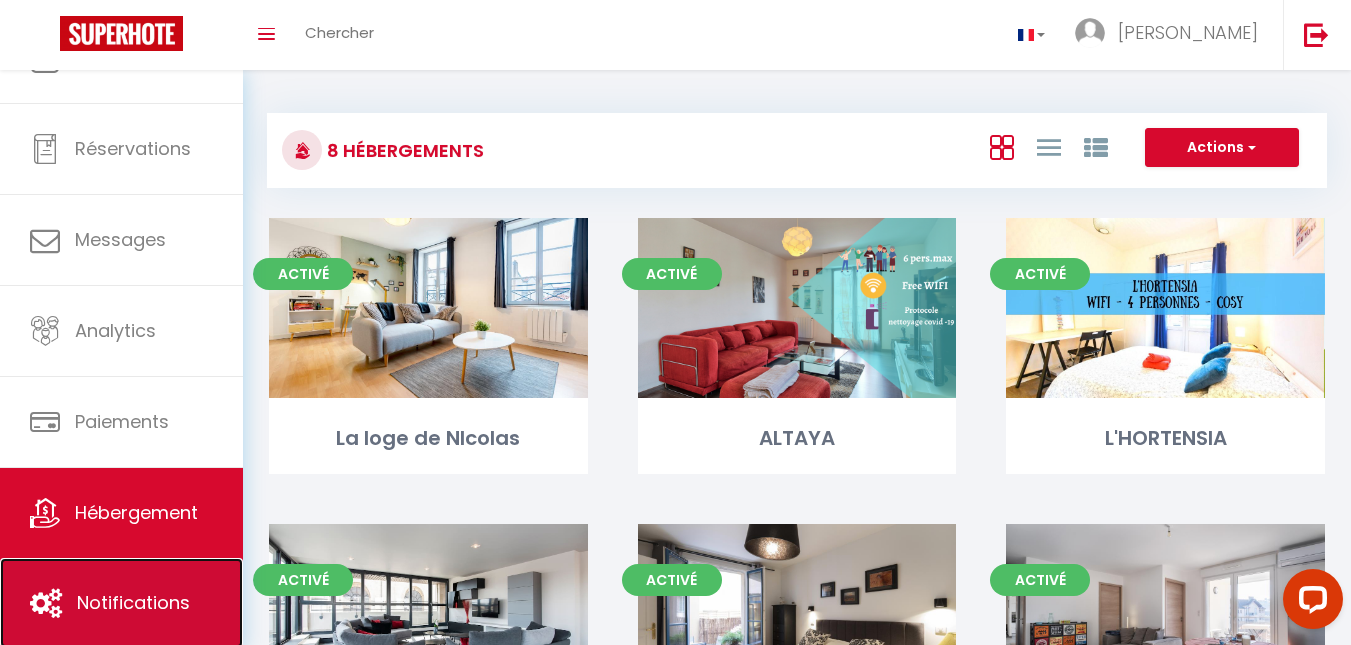 click on "Notifications" at bounding box center (121, 603) 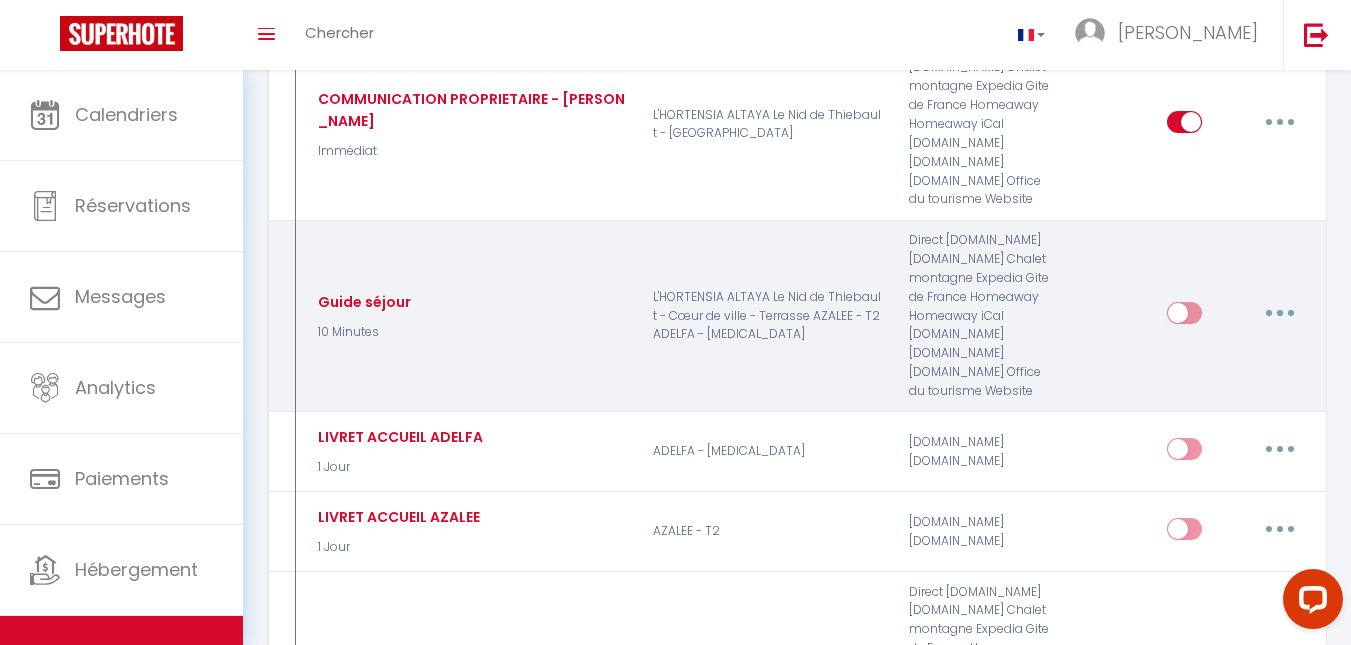scroll, scrollTop: 600, scrollLeft: 0, axis: vertical 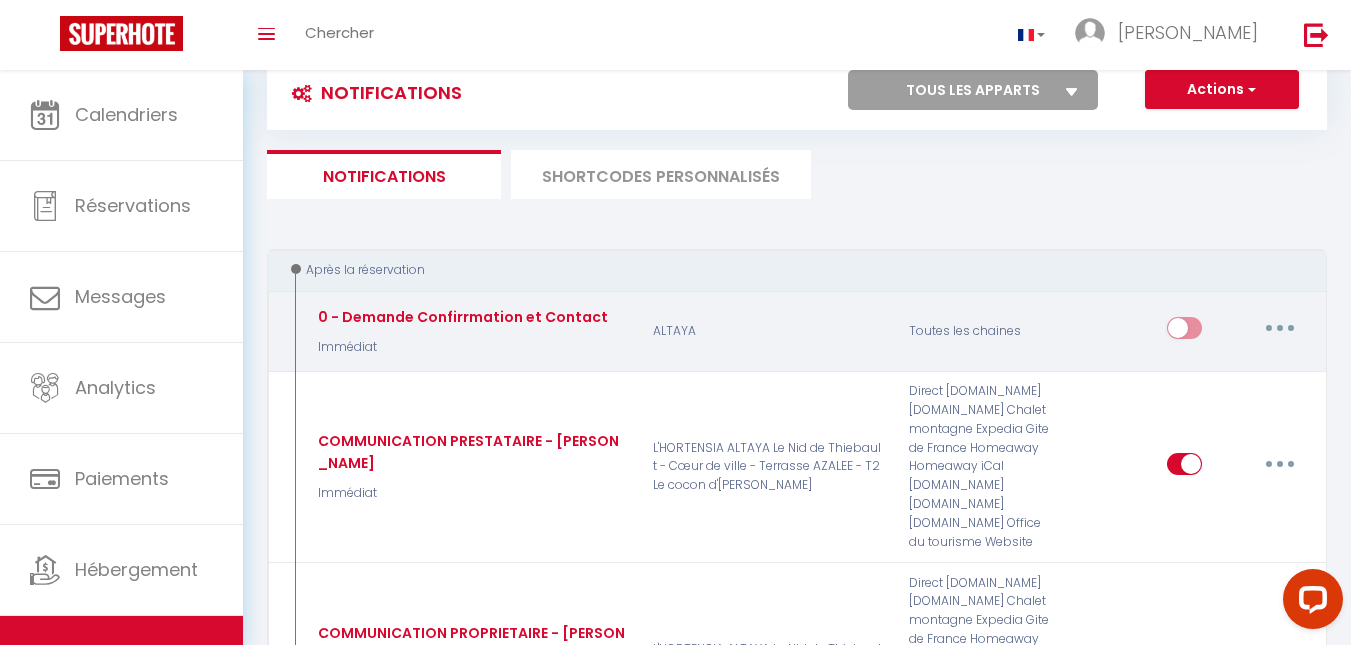 click at bounding box center [1280, 328] 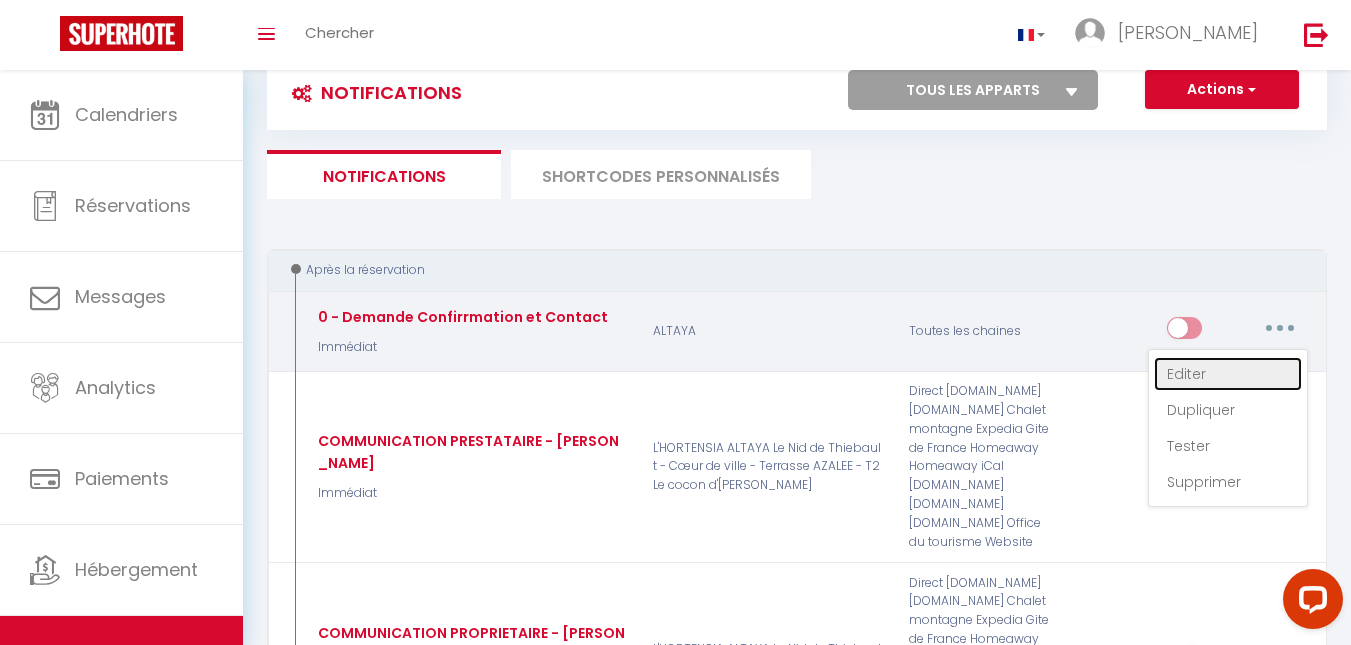 click on "Editer" at bounding box center [1228, 374] 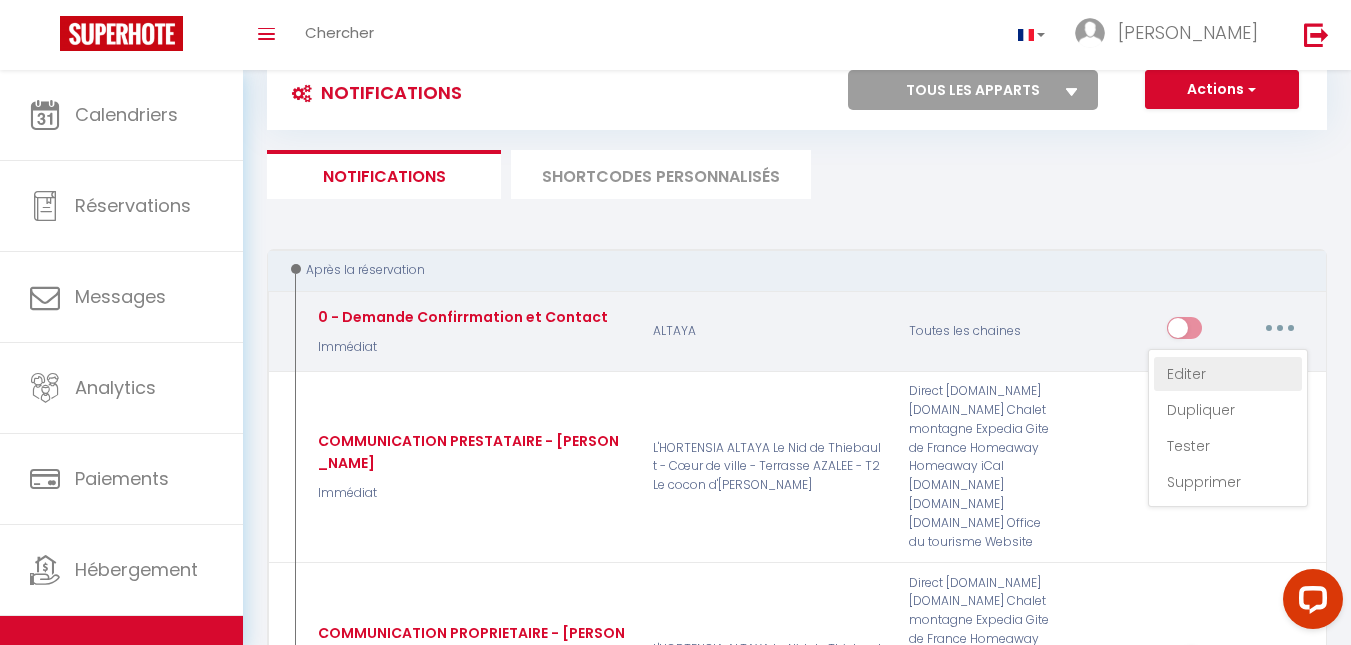 type on "0 - Demande Confirrmation et Contact" 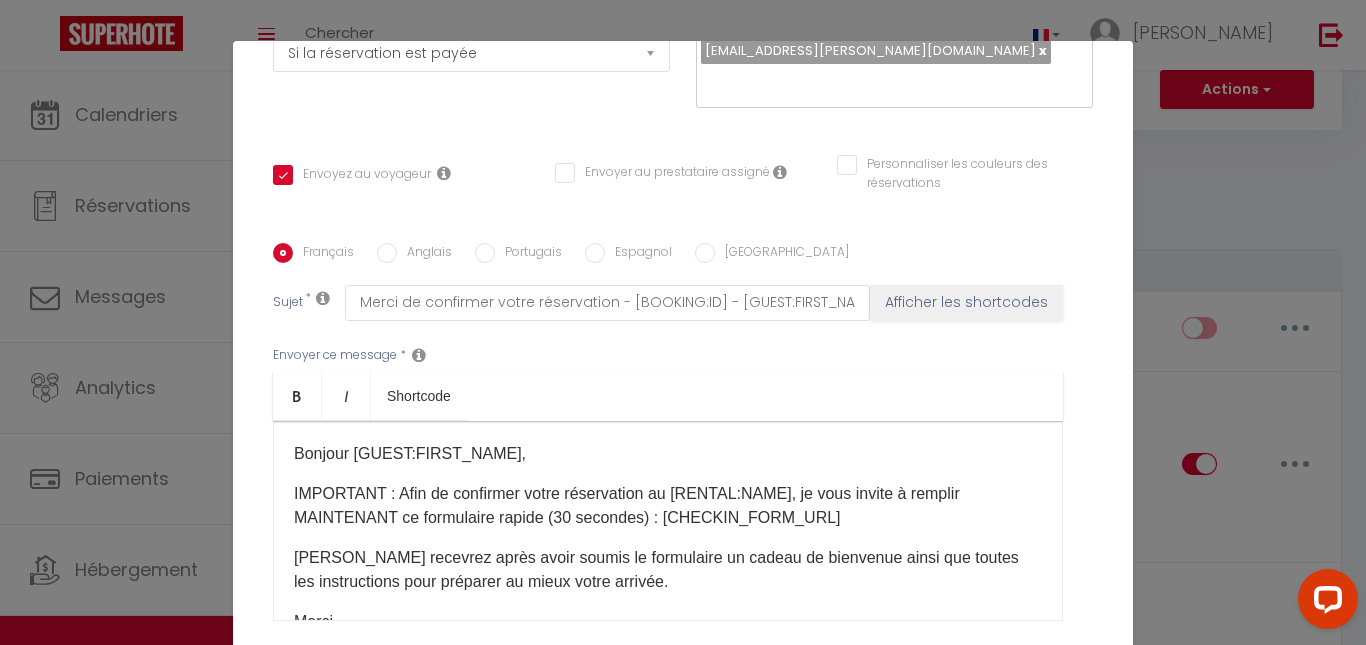 scroll, scrollTop: 400, scrollLeft: 0, axis: vertical 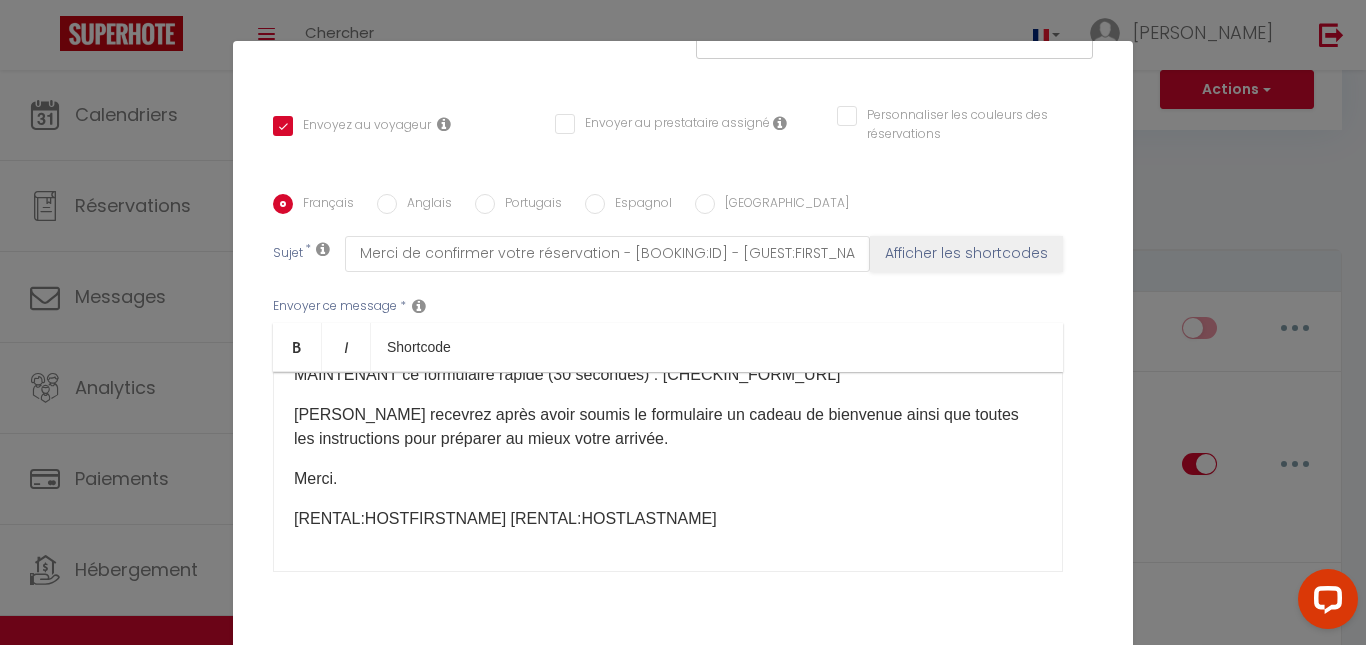 drag, startPoint x: 1081, startPoint y: 418, endPoint x: 1081, endPoint y: 401, distance: 17 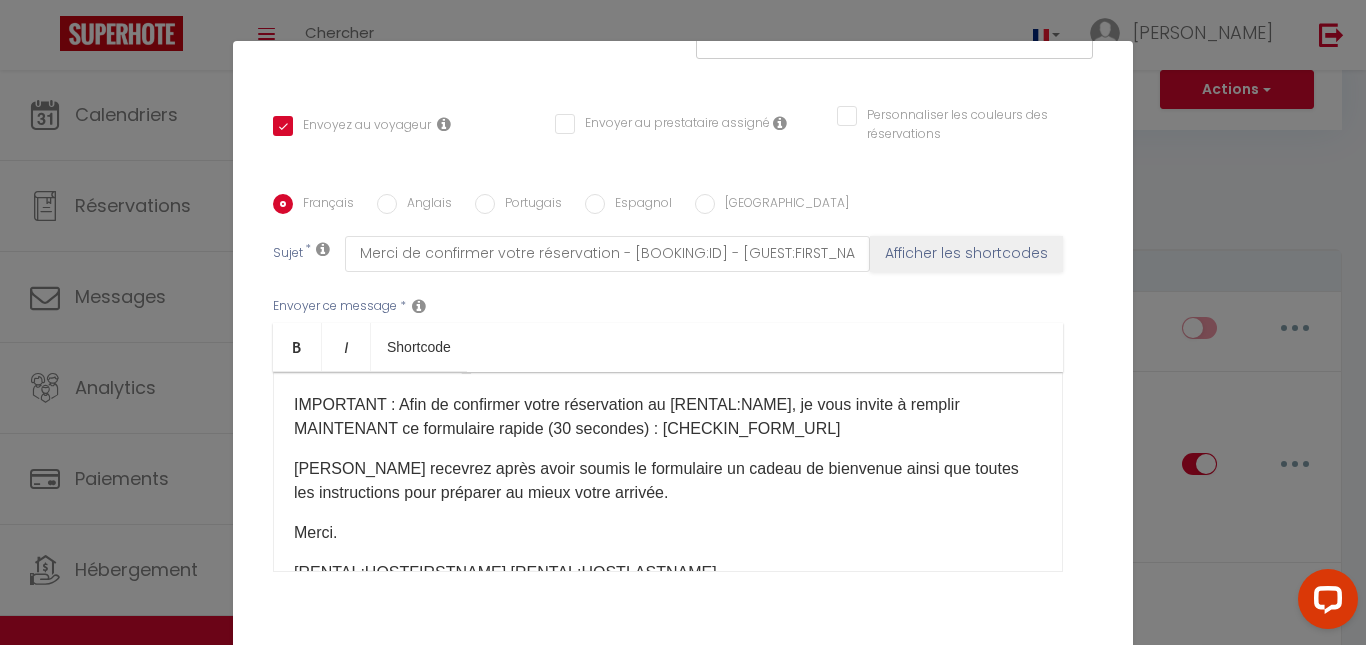 scroll, scrollTop: 0, scrollLeft: 0, axis: both 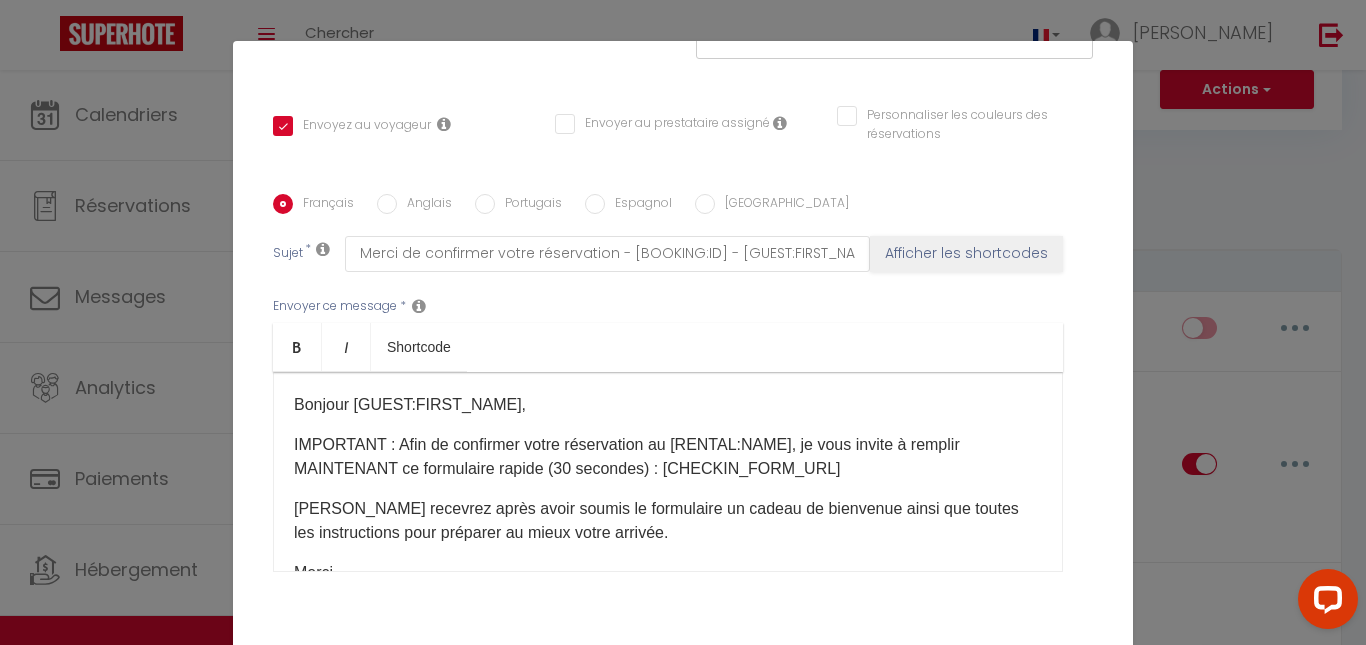 click on "Modifier la notification   ×   Titre   *     0 - Demande Confirrmation et Contact   Pour cet hébergement
Sélectionner les hébergements
Tous les apparts
FINDA
ALTAYA
L'HORTENSIA
Le Nid de Thiebault - Cœur de ville - Terrasse
NANCY T2 / T3
La loge de NIcolas
ADELFA - T3
AZALEE - T2" at bounding box center (683, 322) 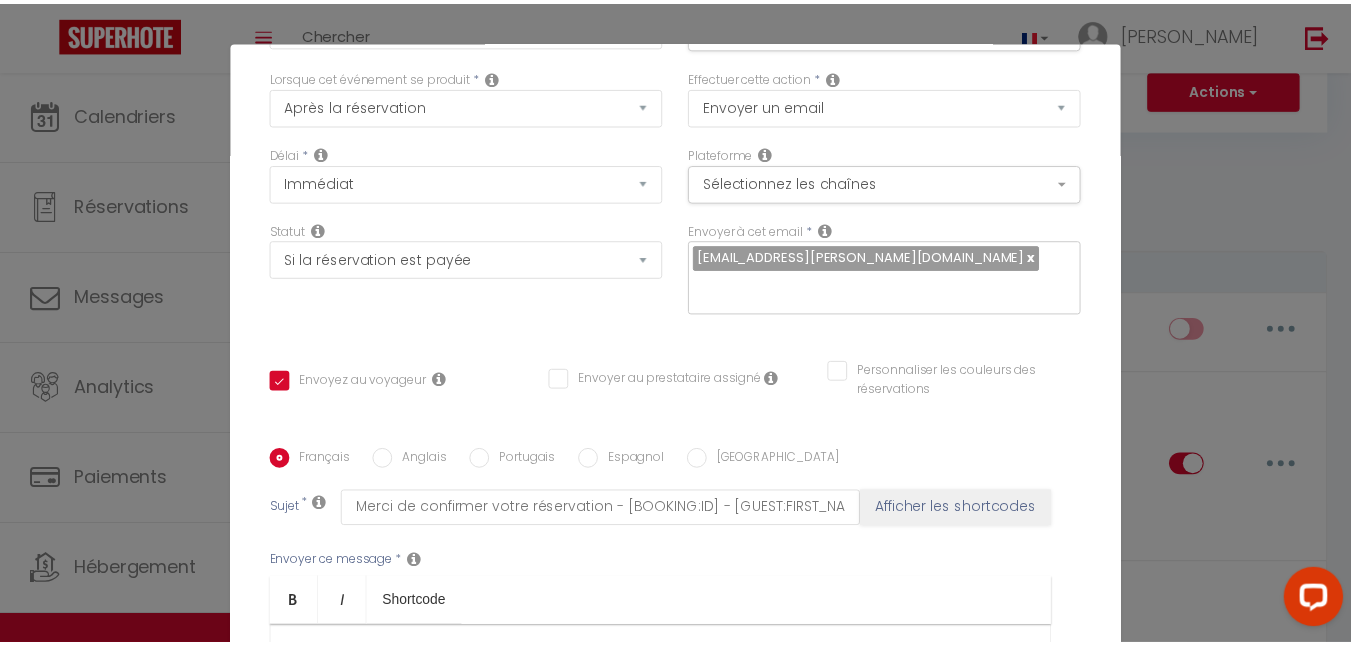 scroll, scrollTop: 0, scrollLeft: 0, axis: both 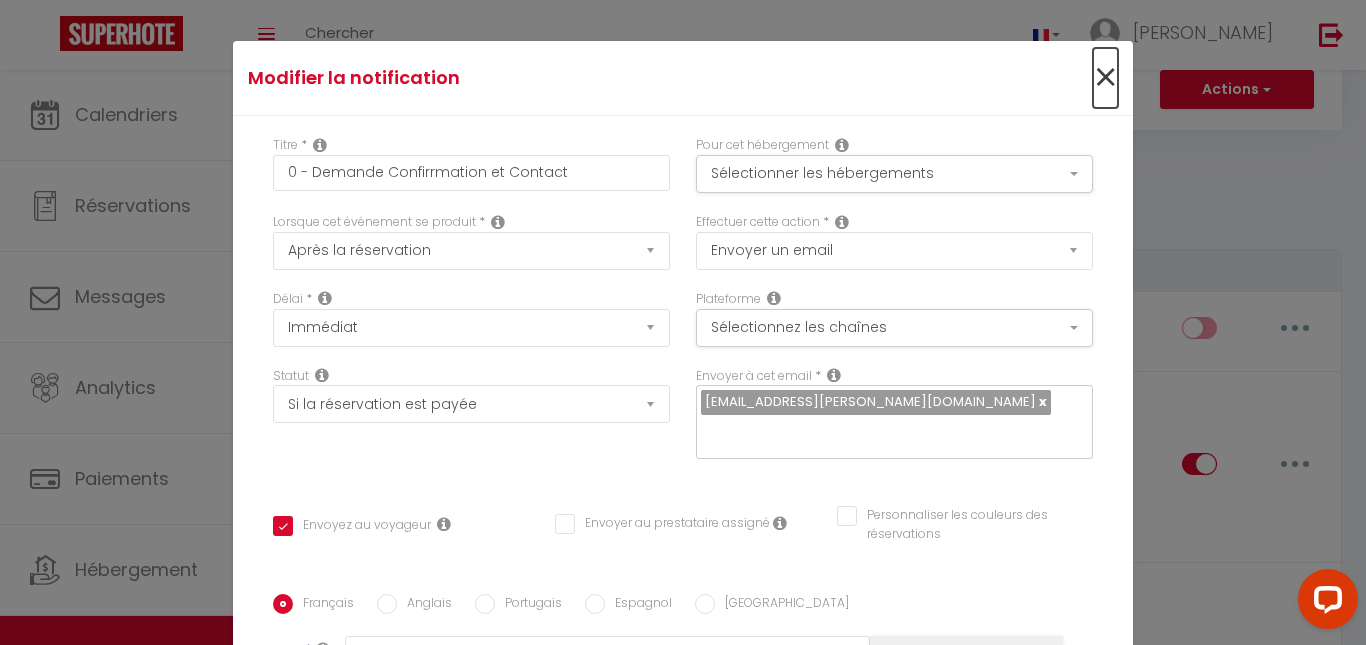 click on "×" at bounding box center [1105, 78] 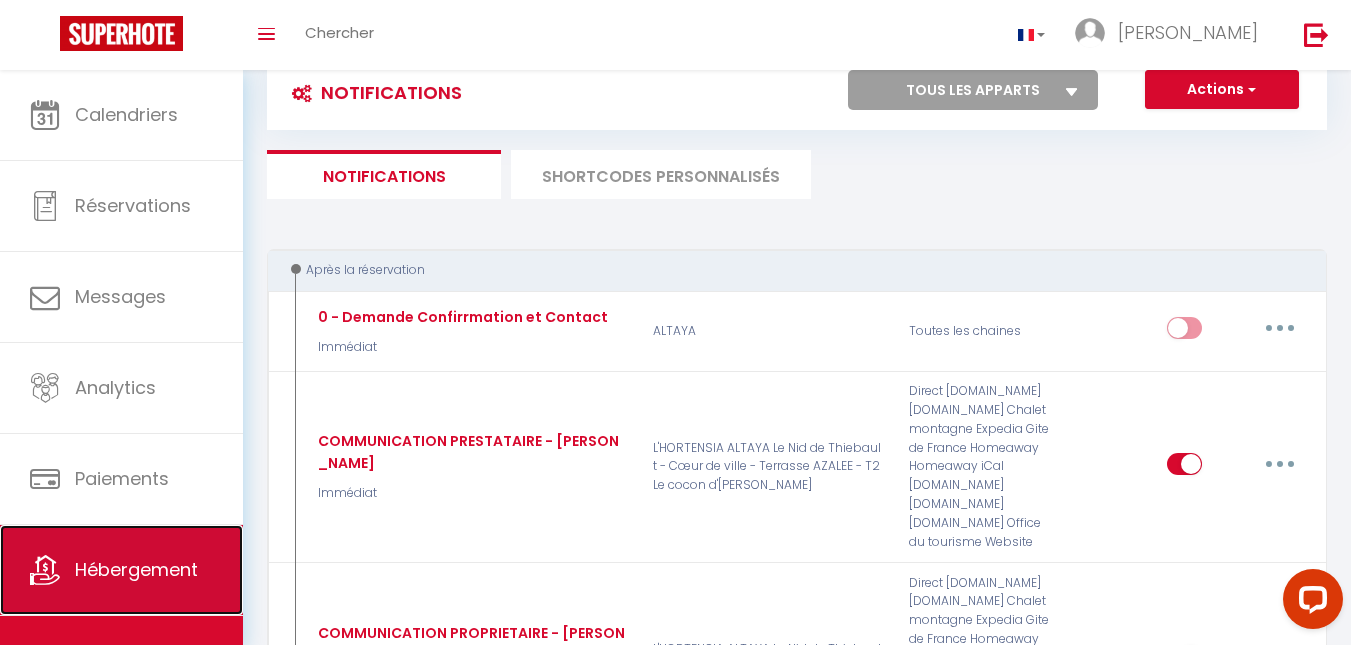 click on "Hébergement" at bounding box center [136, 569] 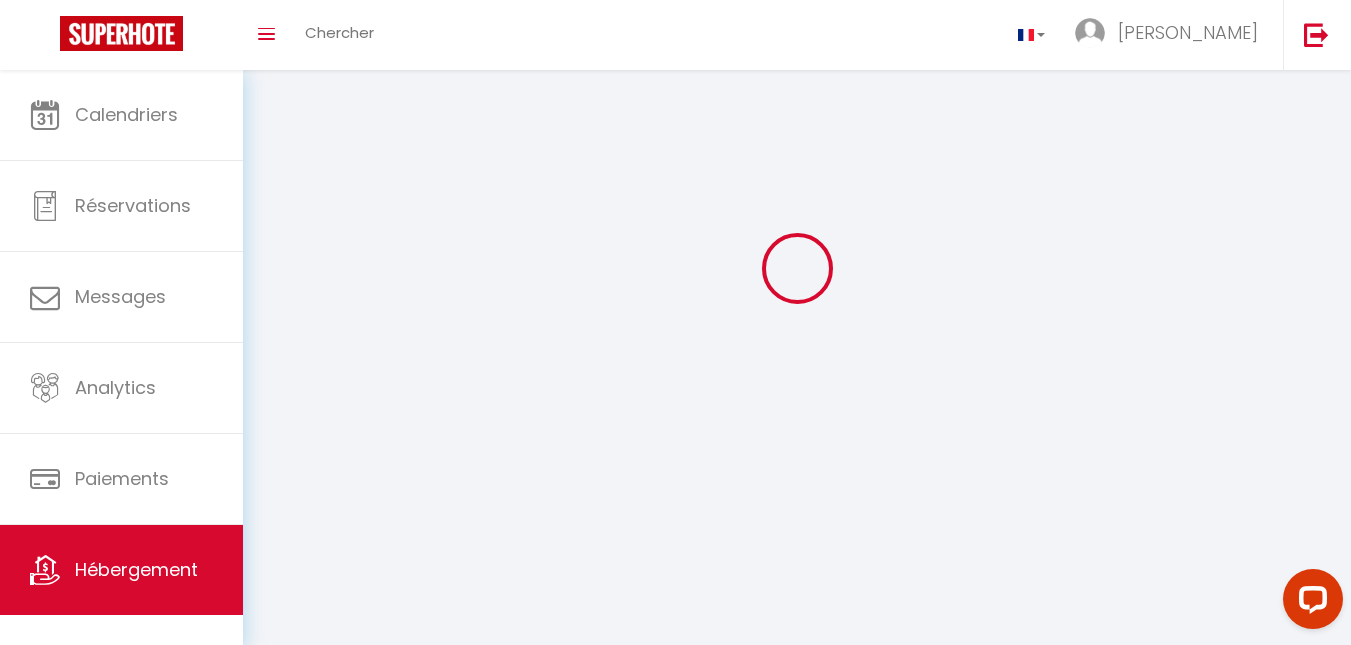 scroll, scrollTop: 0, scrollLeft: 0, axis: both 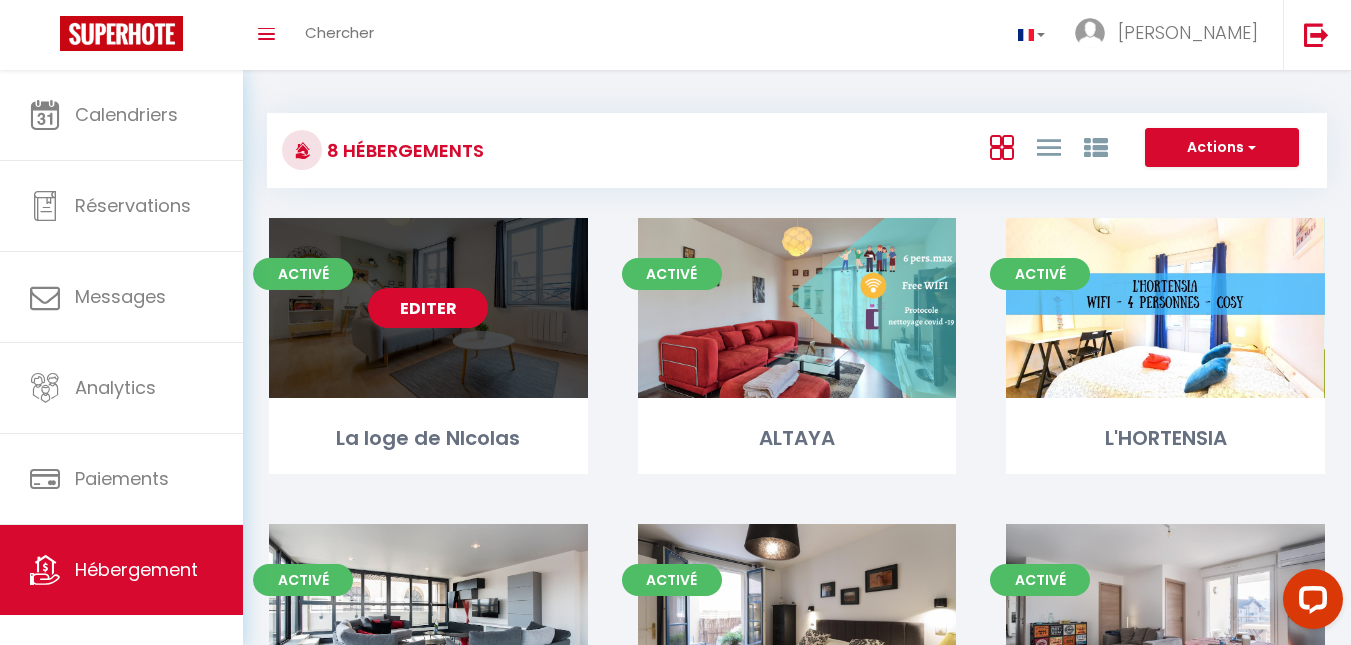 click on "Editer" at bounding box center [428, 308] 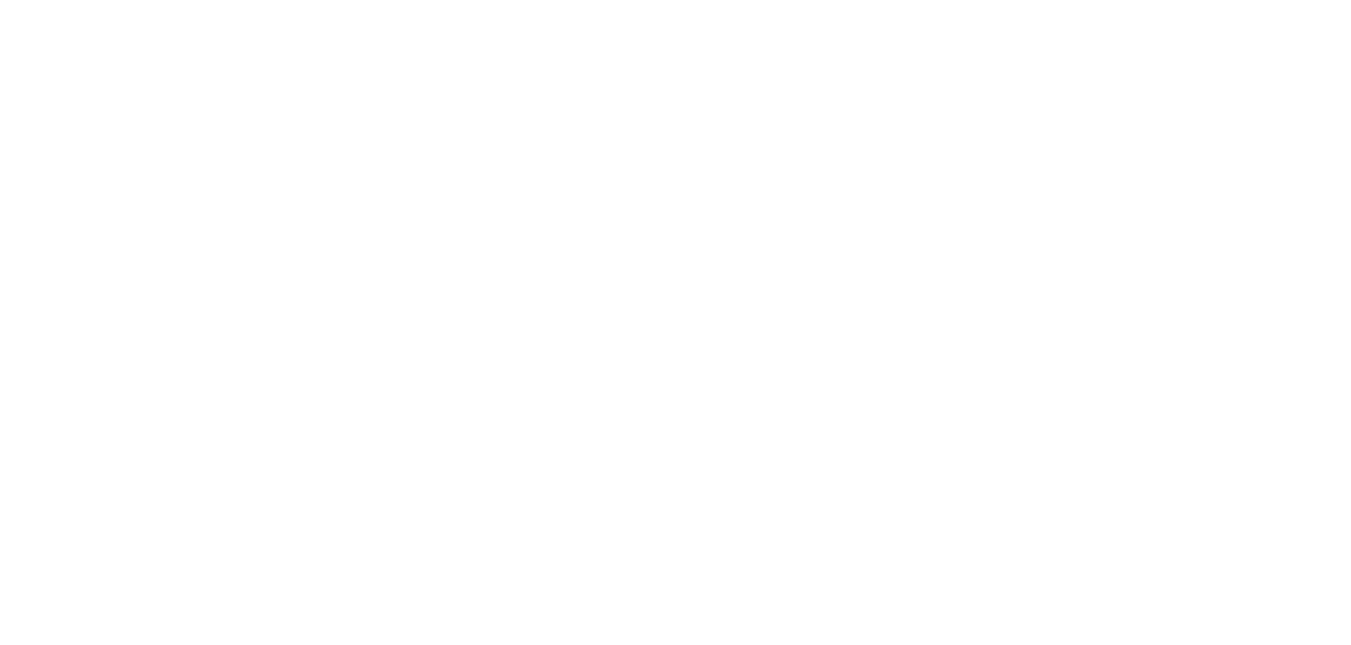 scroll, scrollTop: 0, scrollLeft: 0, axis: both 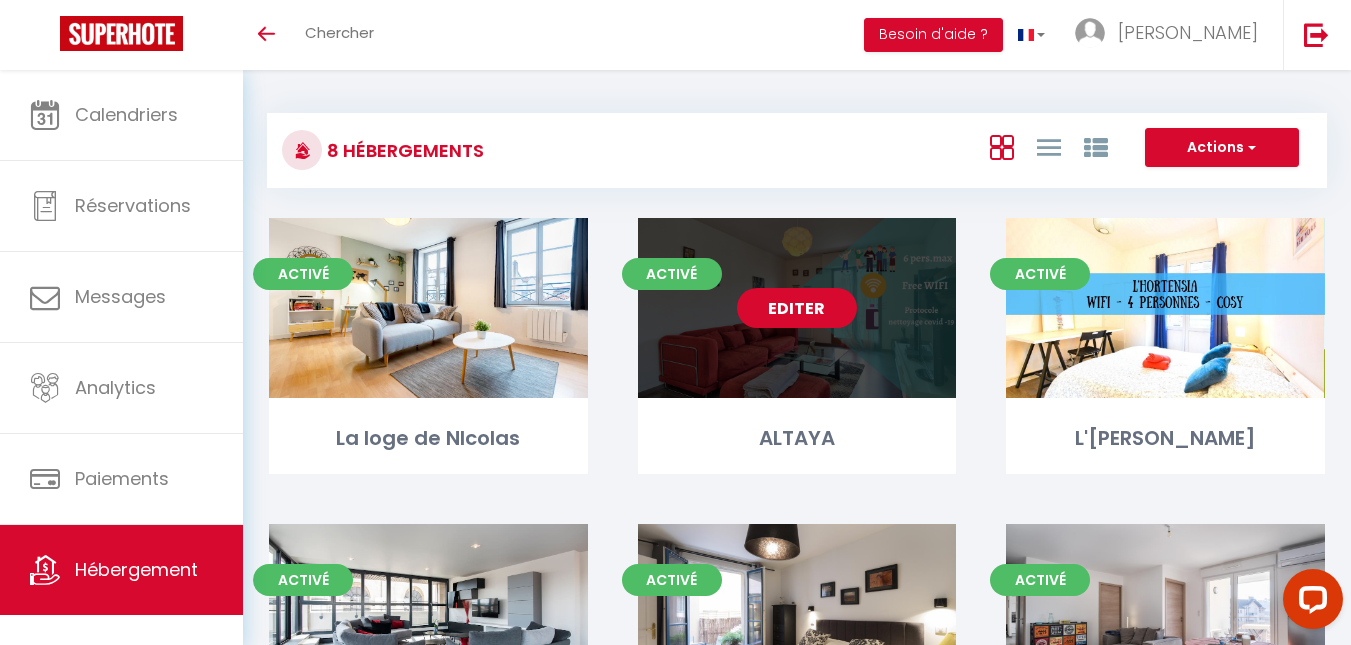 click on "Editer" at bounding box center [797, 308] 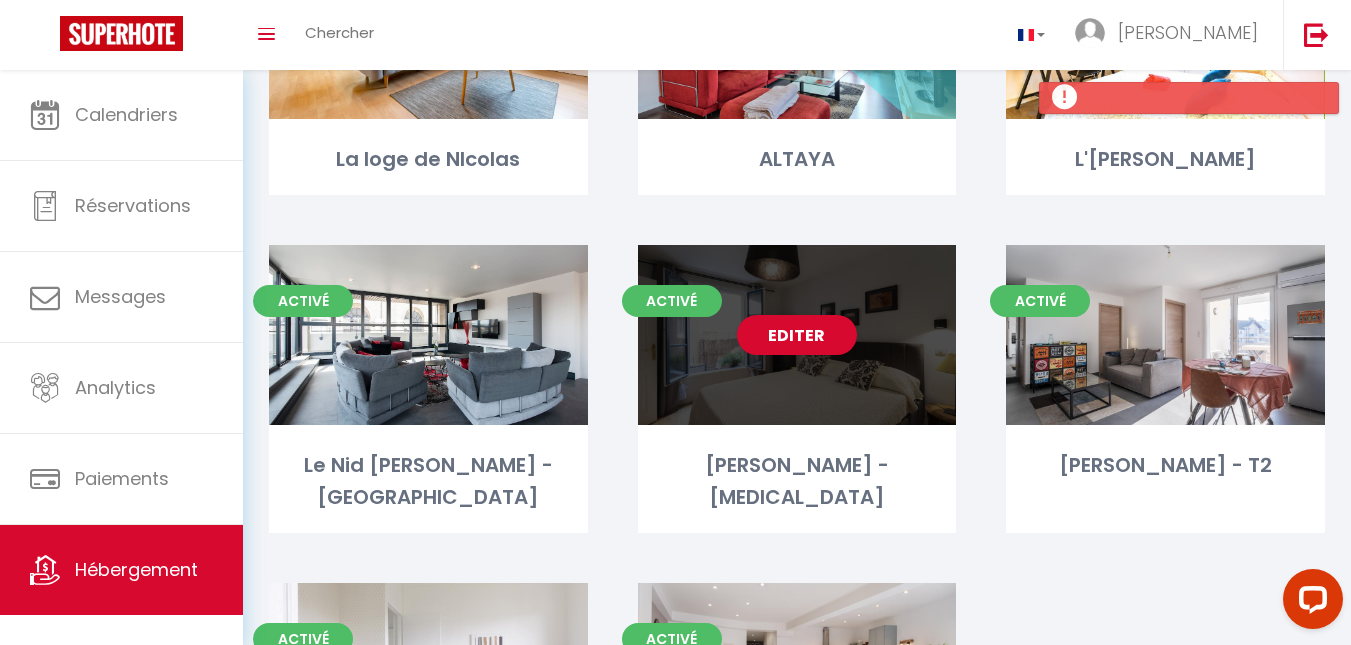 scroll, scrollTop: 248, scrollLeft: 0, axis: vertical 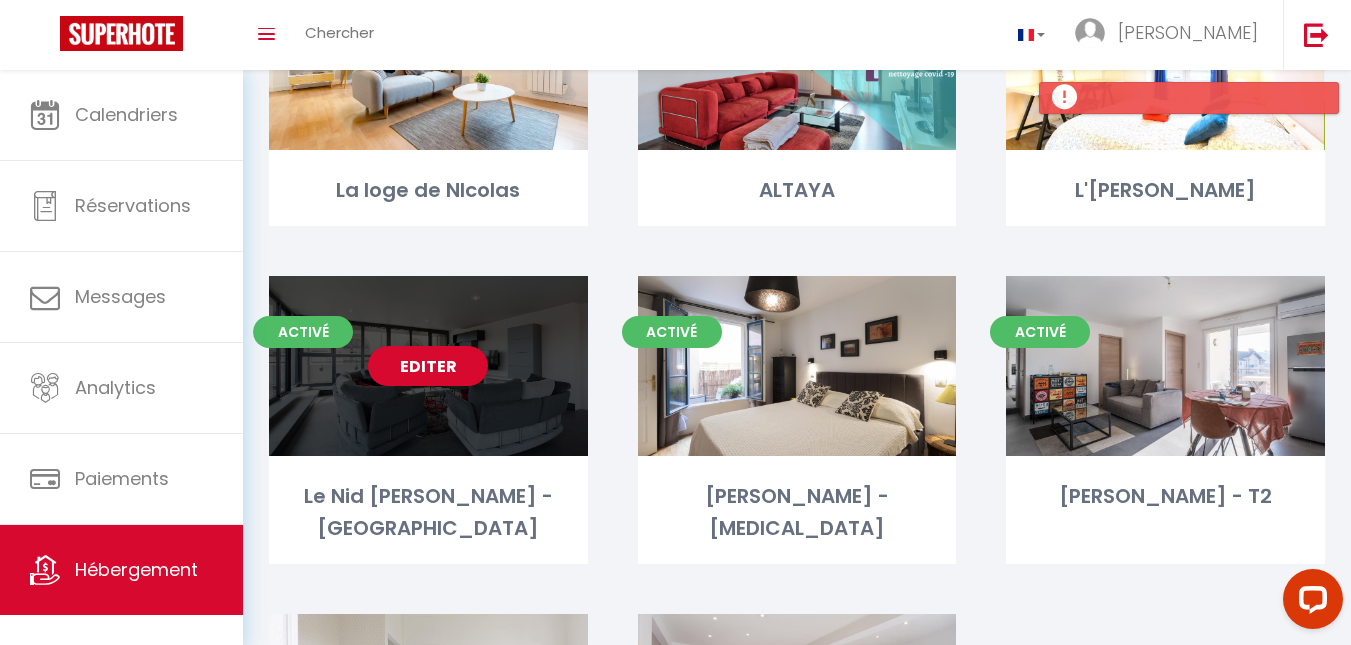 click on "Editer" at bounding box center (428, 366) 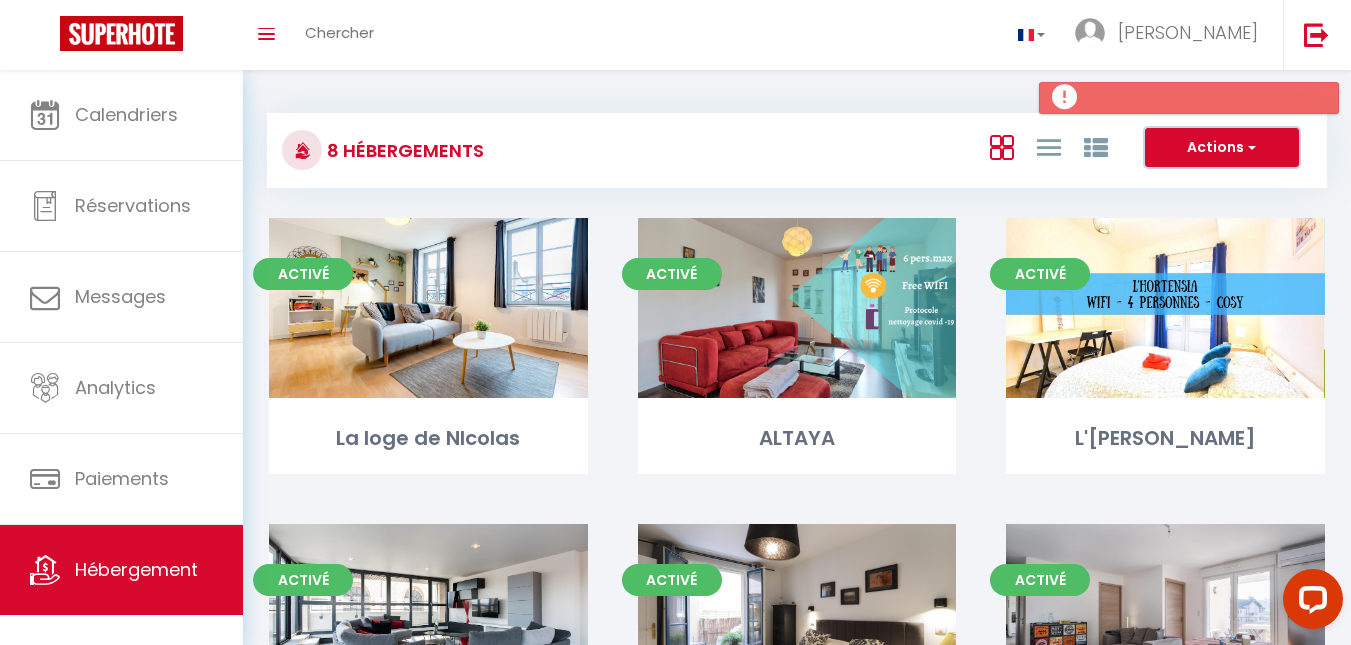 click on "Actions" at bounding box center (1222, 148) 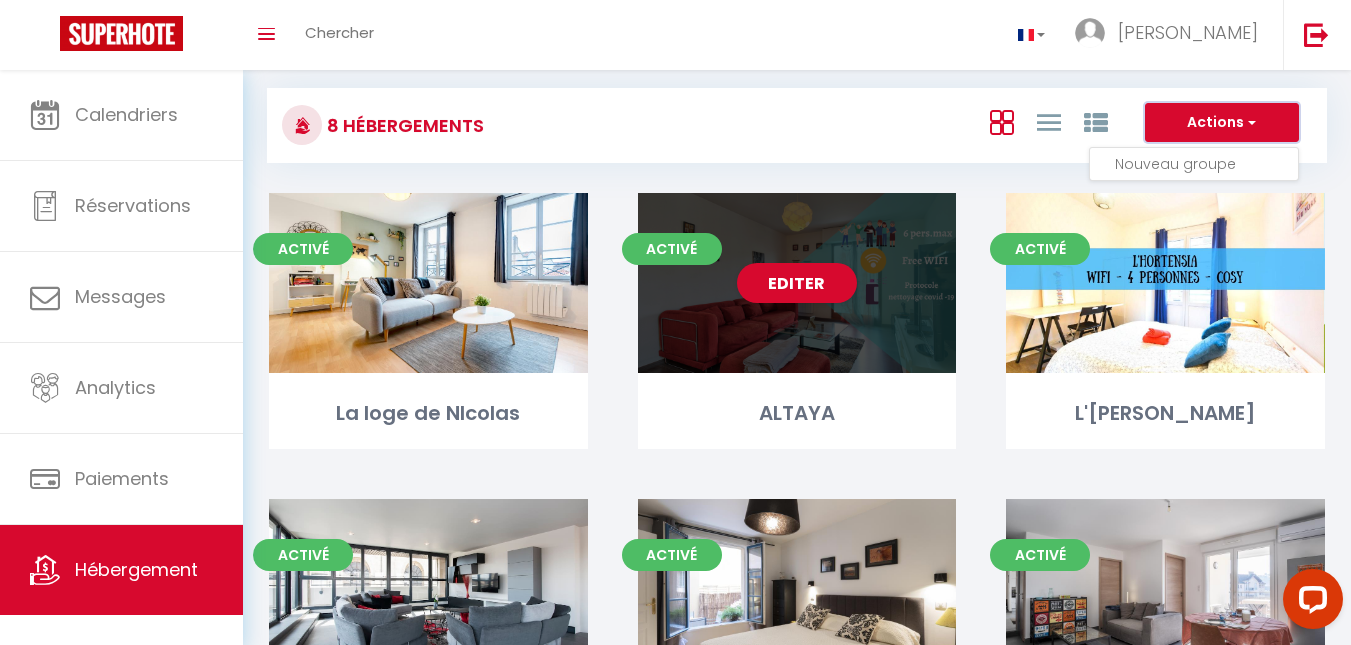 scroll, scrollTop: 0, scrollLeft: 0, axis: both 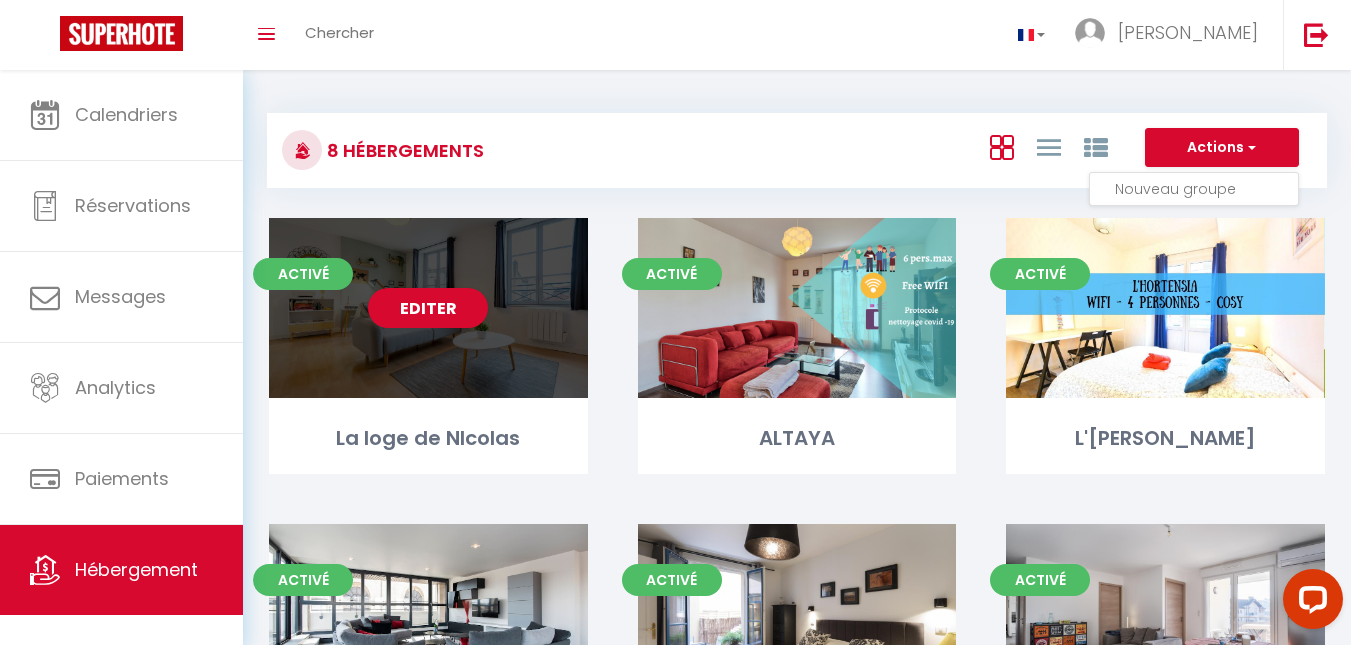 click on "Editer" at bounding box center [428, 308] 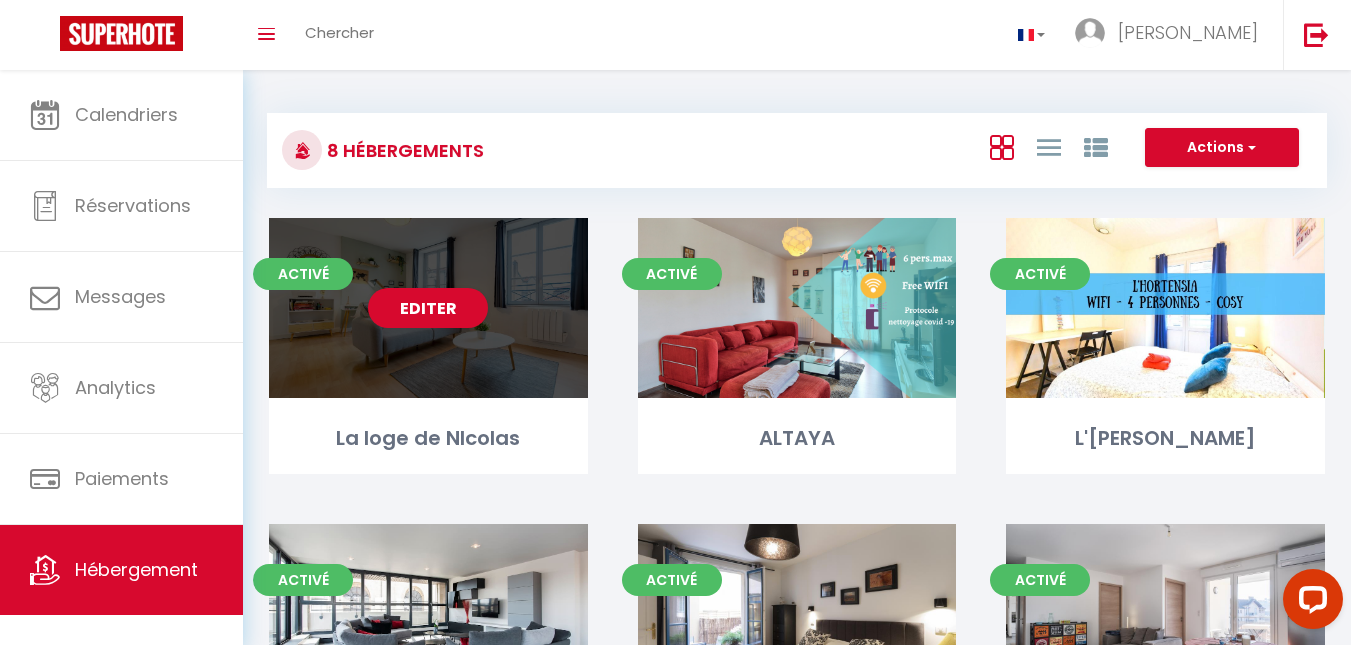 click on "Editer" at bounding box center [428, 308] 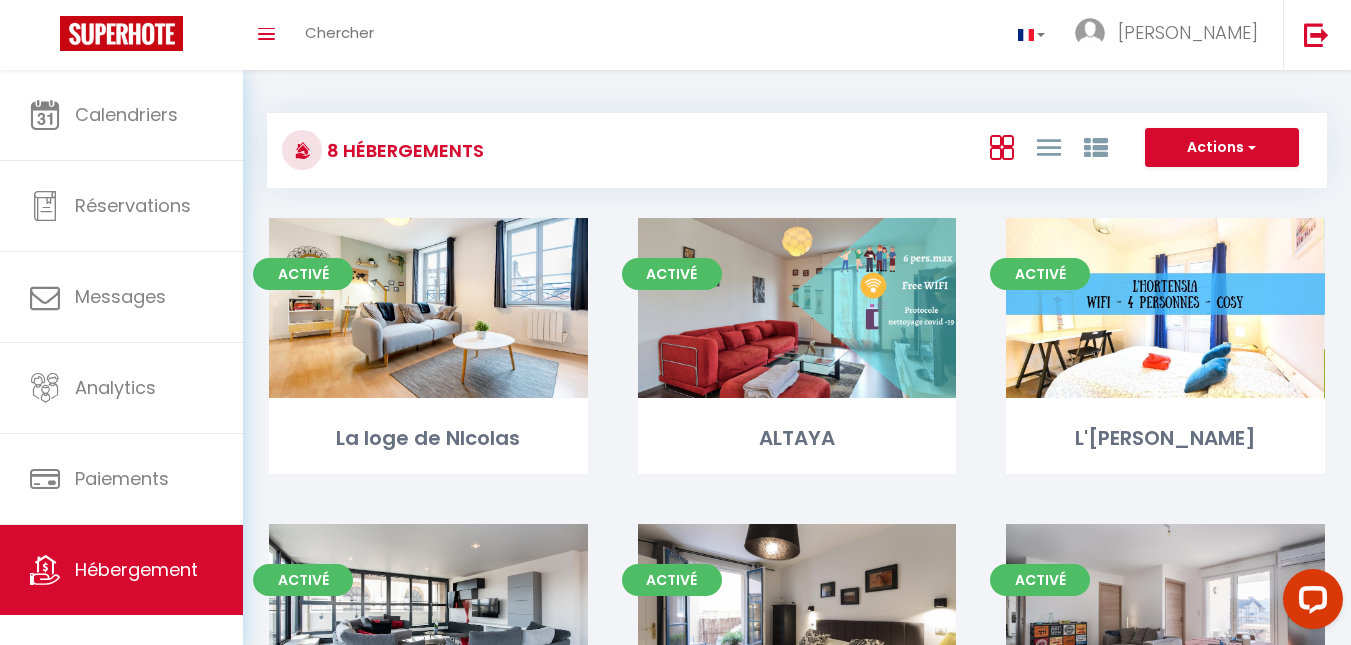 scroll, scrollTop: 57, scrollLeft: 0, axis: vertical 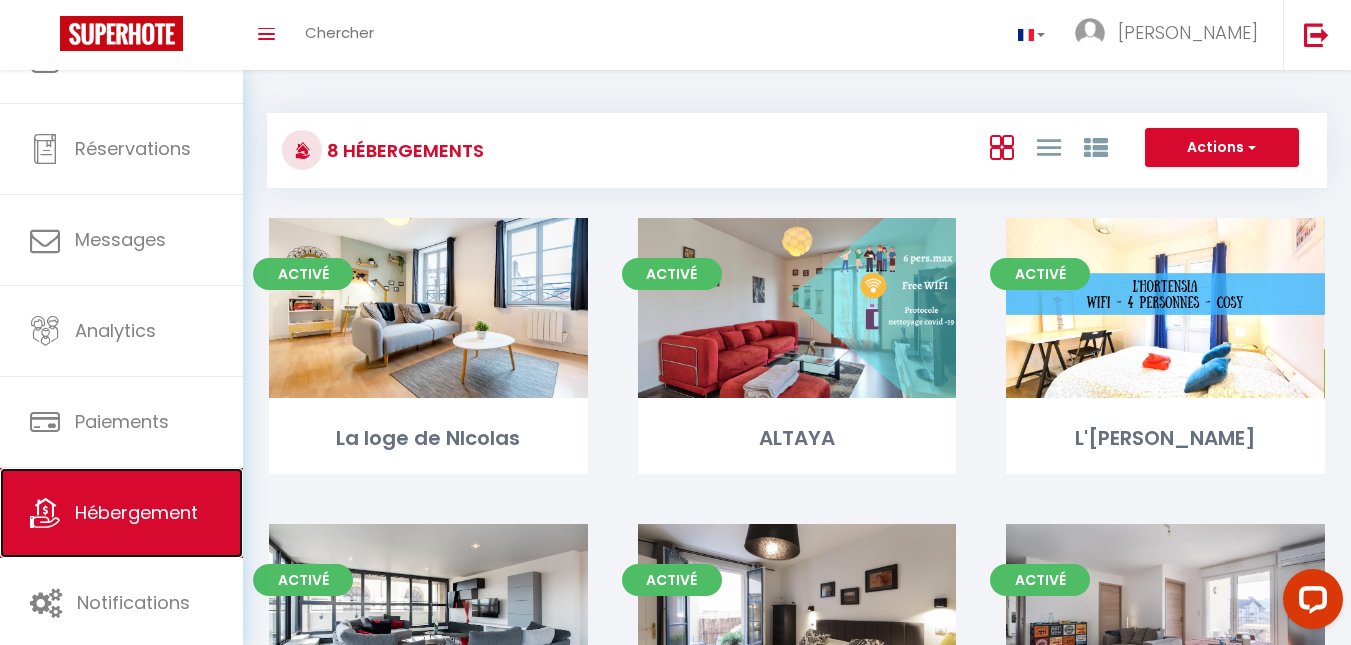 click on "Hébergement" at bounding box center [121, 513] 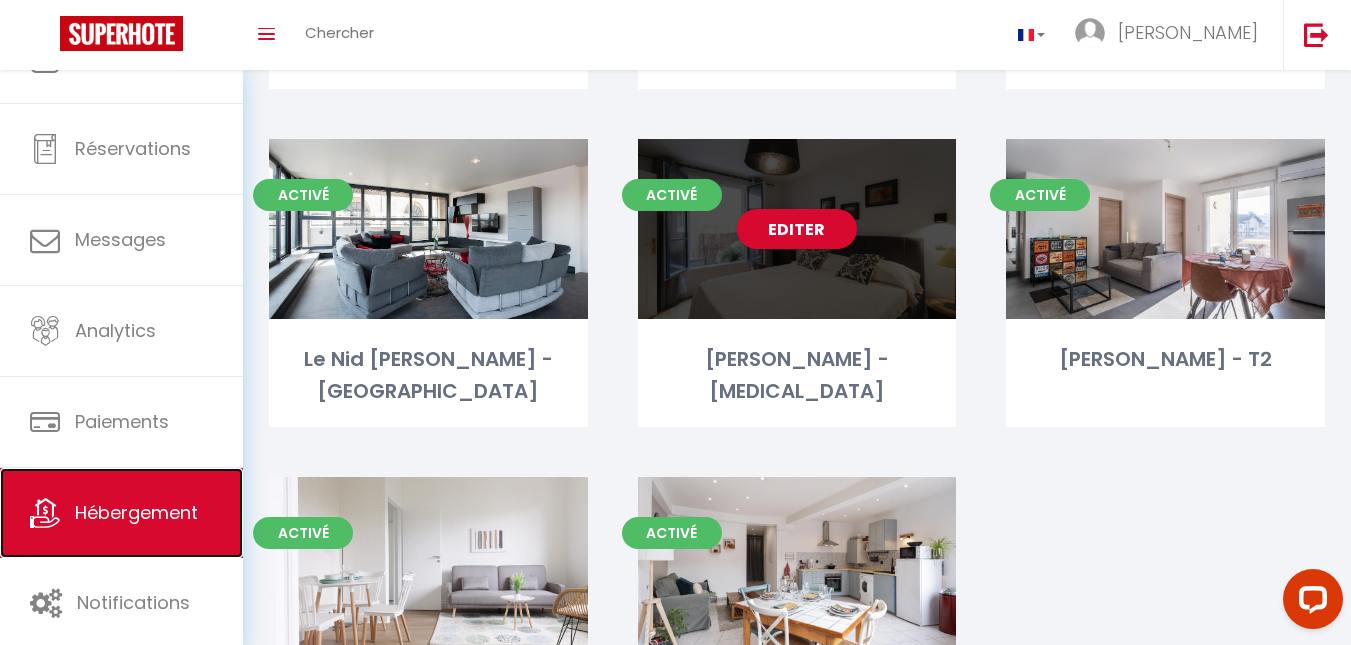 scroll, scrollTop: 548, scrollLeft: 0, axis: vertical 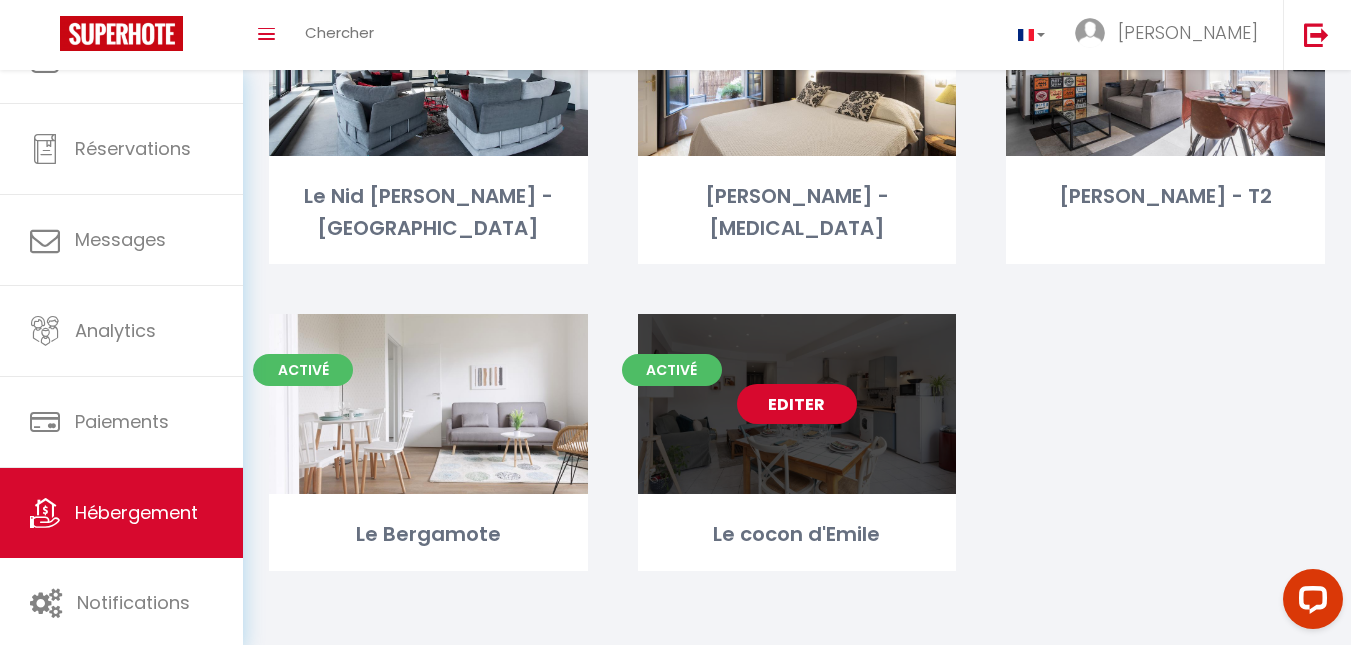 click on "Editer" at bounding box center (797, 404) 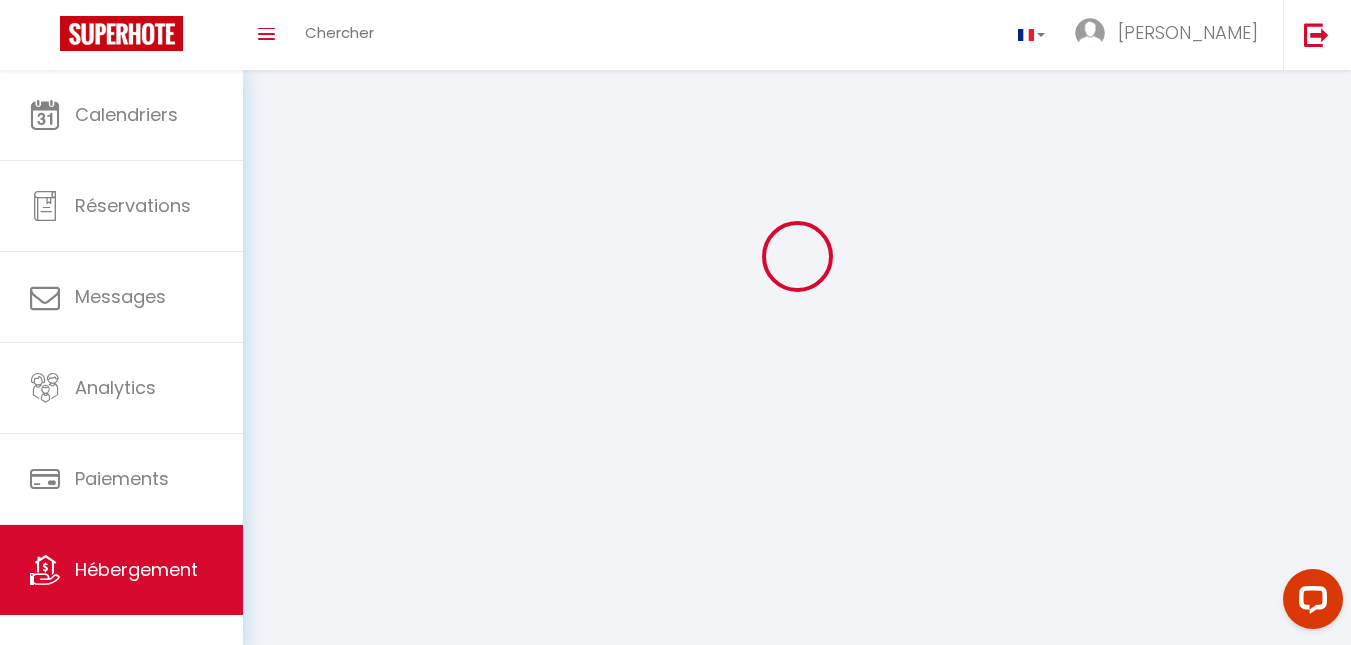 scroll, scrollTop: 0, scrollLeft: 0, axis: both 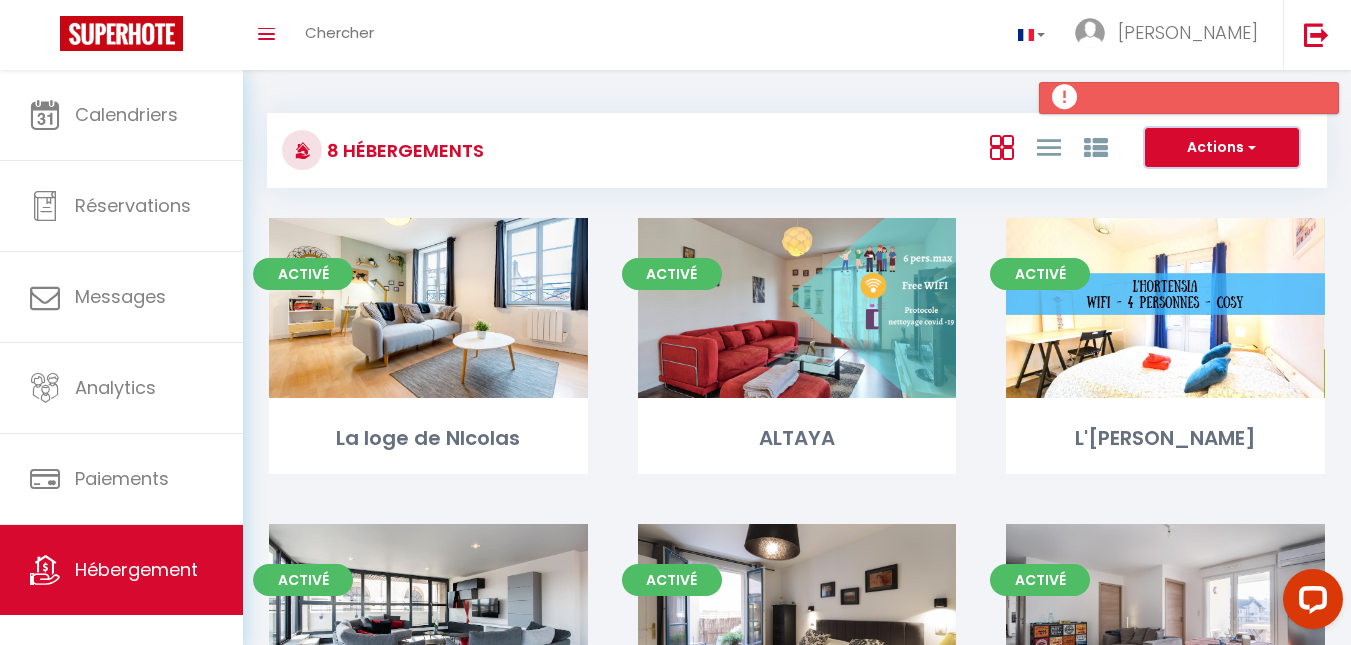 click on "Actions" at bounding box center (1222, 148) 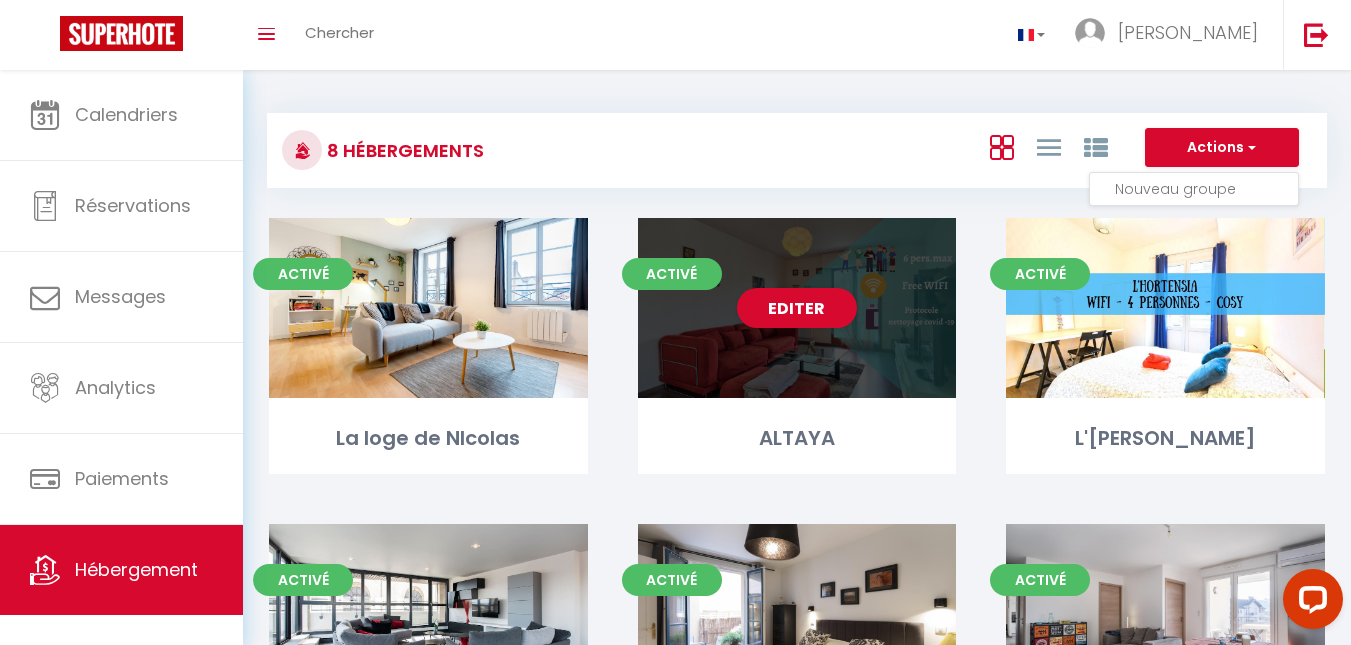 click on "Editer" at bounding box center [797, 308] 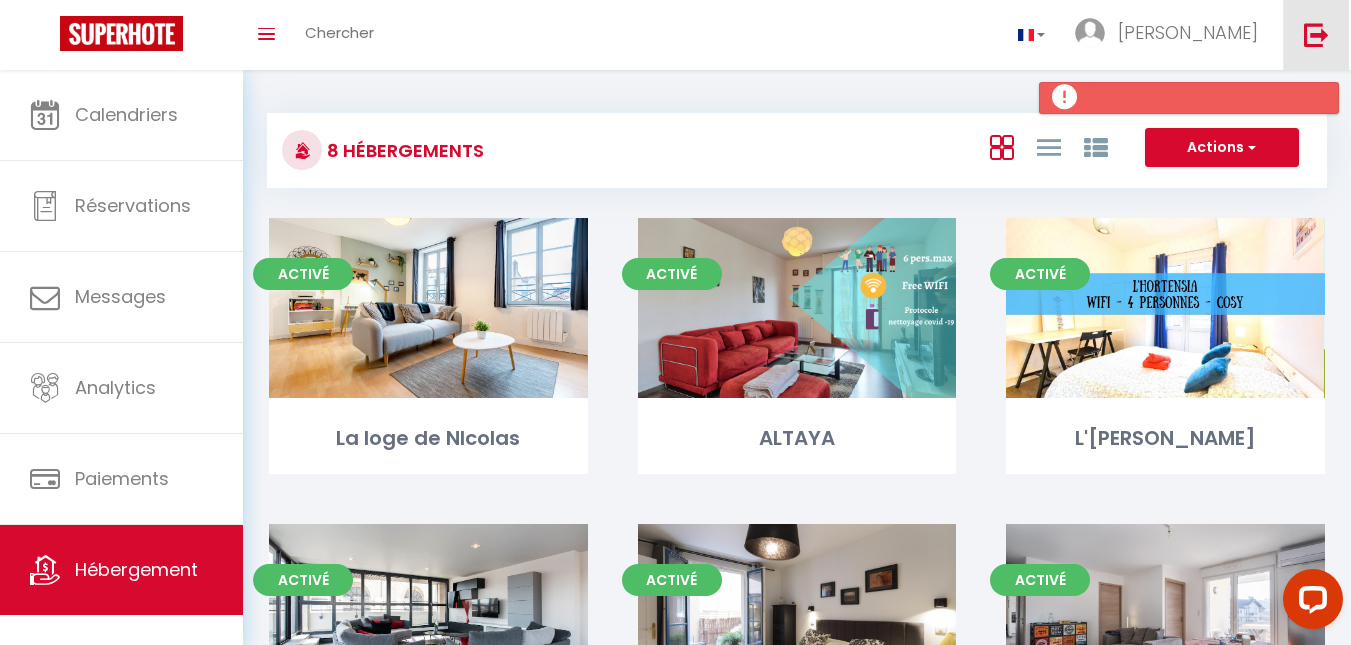 click at bounding box center (1316, 34) 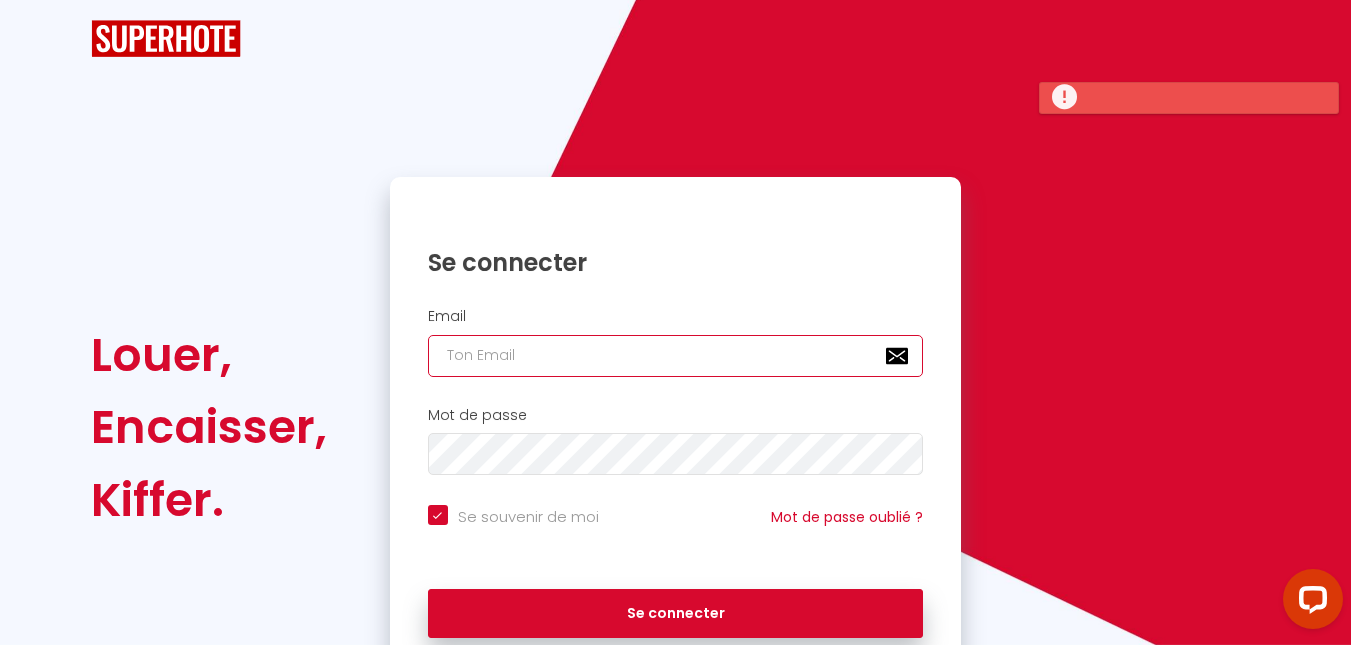 type on "[EMAIL_ADDRESS][DOMAIN_NAME]" 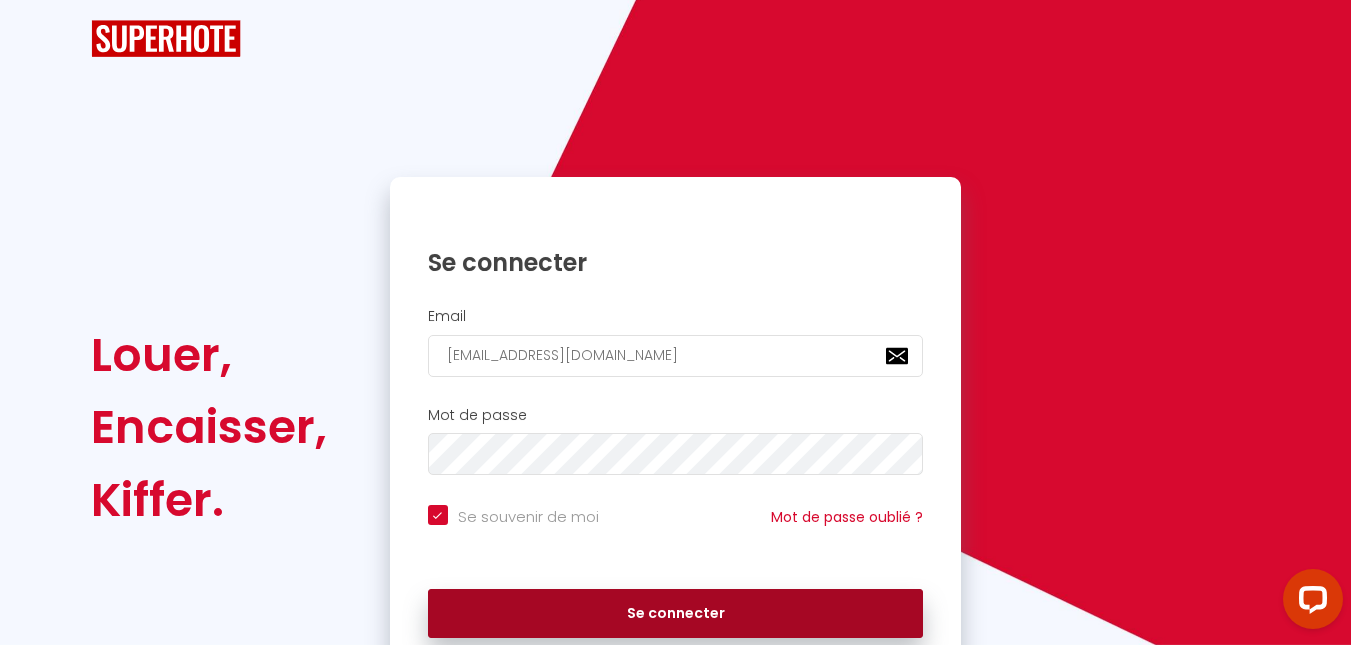 click on "Se connecter" at bounding box center [676, 614] 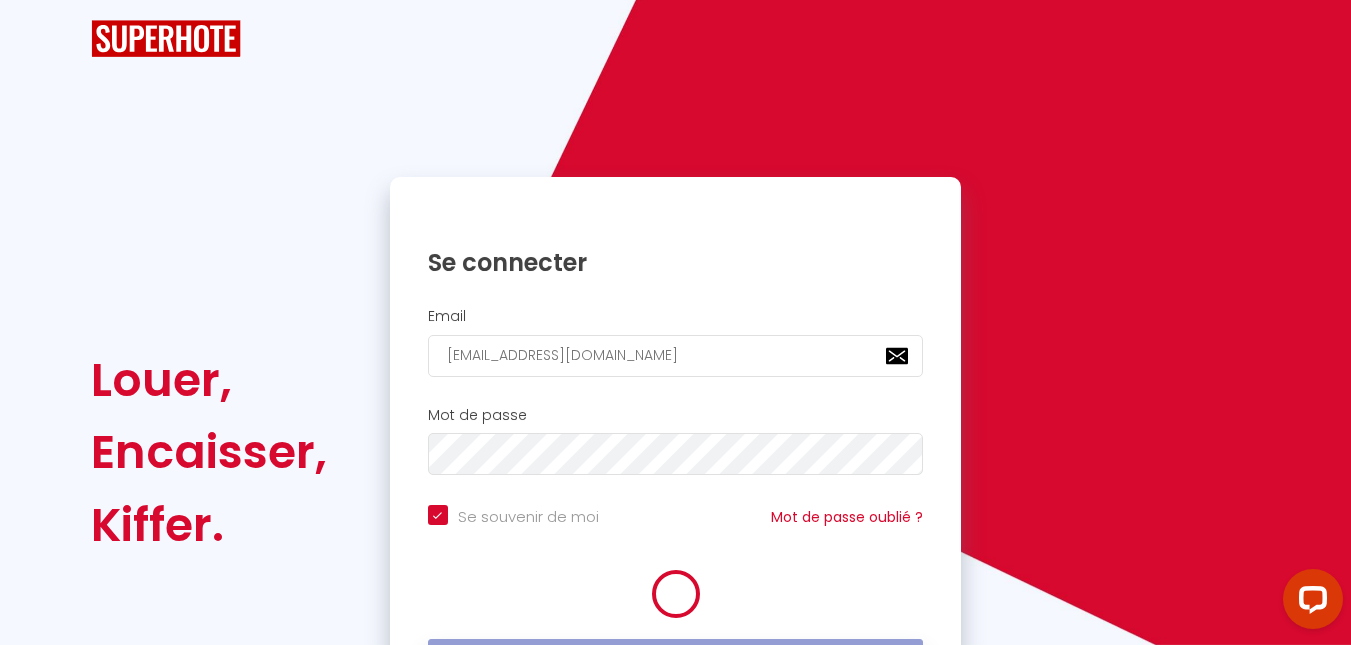 checkbox on "true" 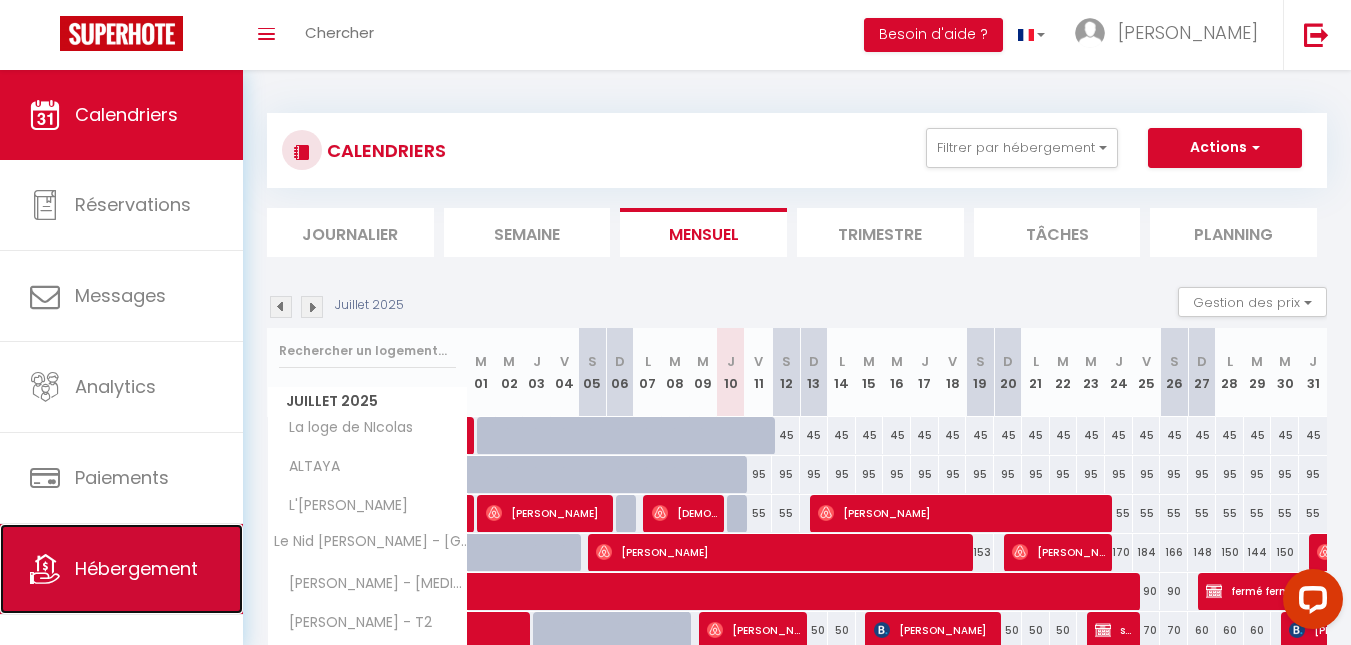 click on "Hébergement" at bounding box center (136, 568) 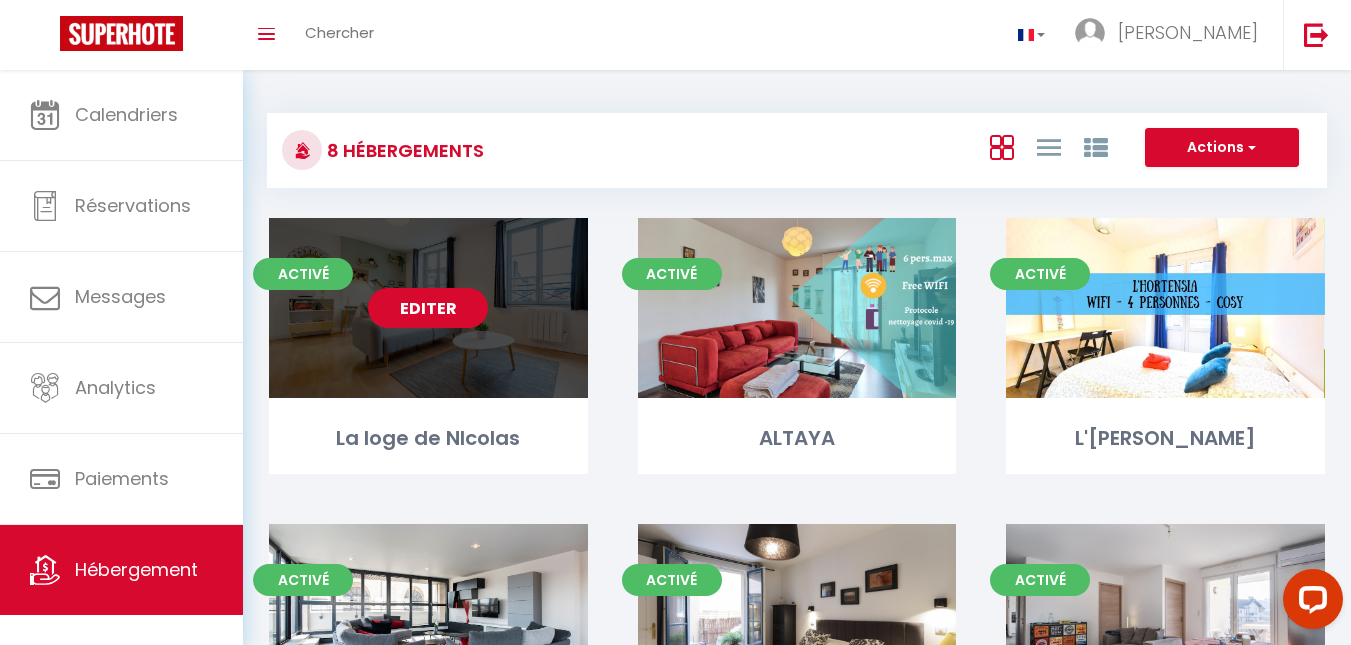 click on "Editer" at bounding box center [428, 308] 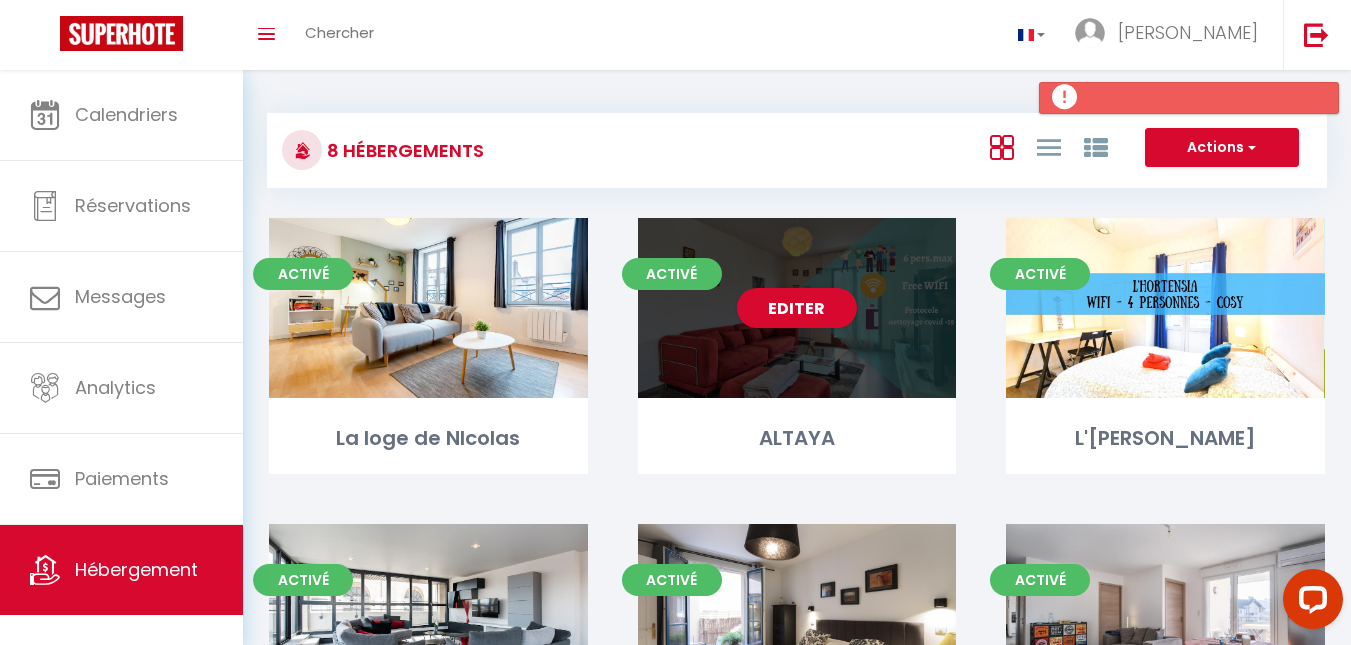 click on "Activé" at bounding box center [672, 274] 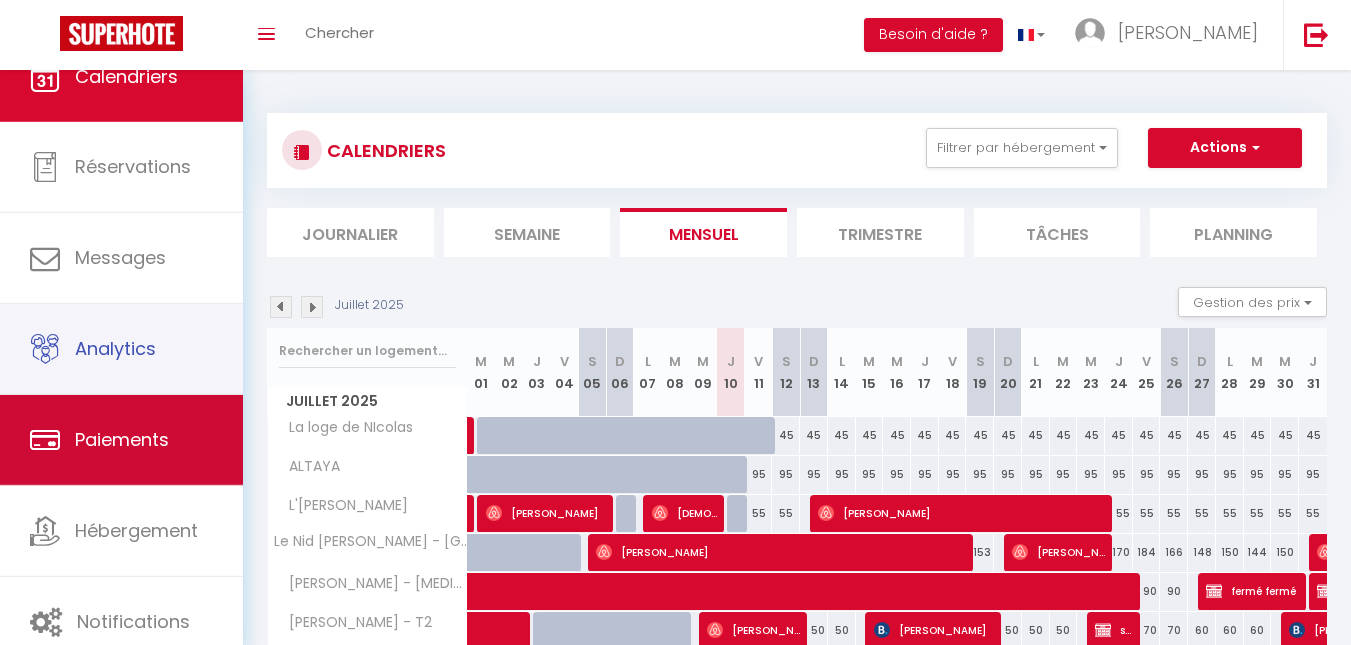 scroll, scrollTop: 0, scrollLeft: 0, axis: both 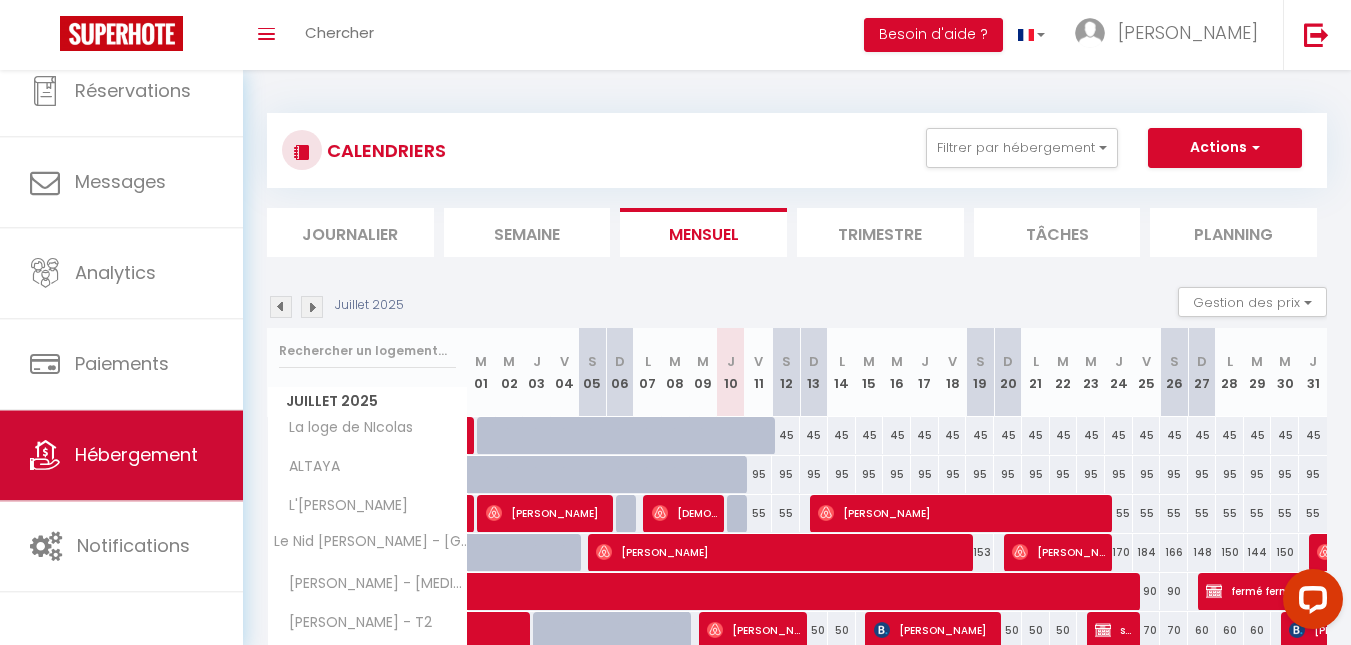click on "Hébergement" at bounding box center (121, 456) 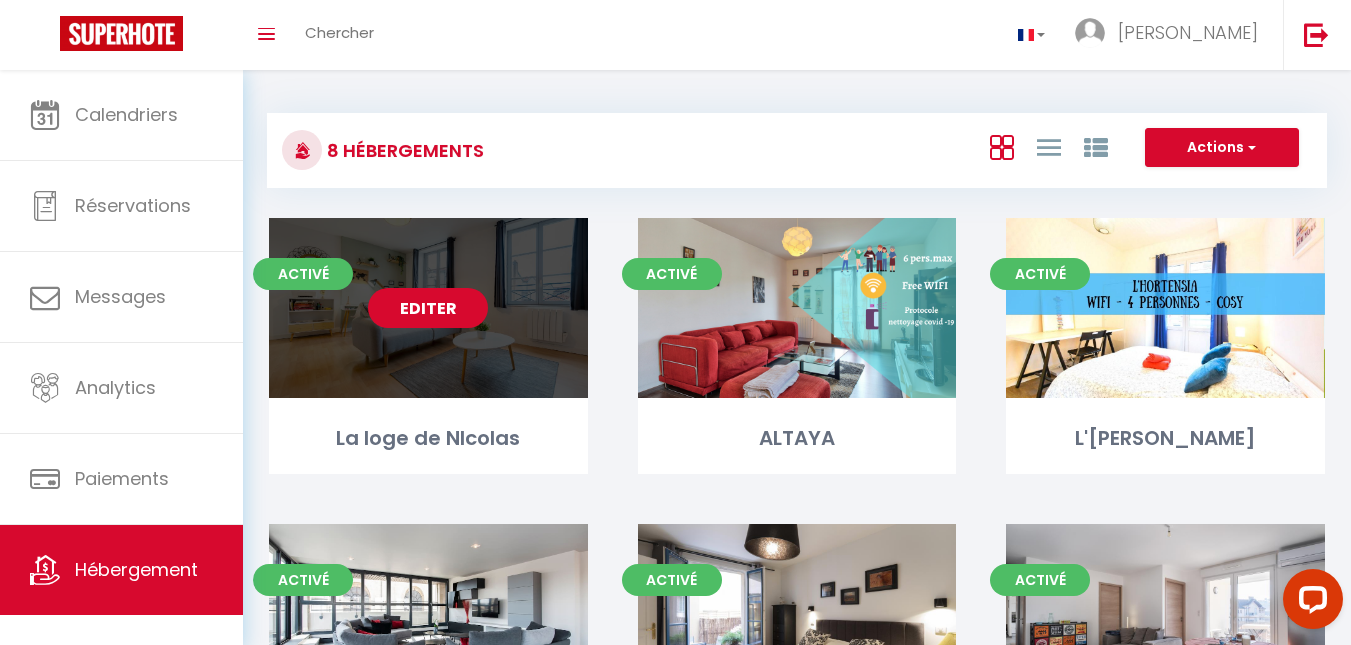 click on "Editer" at bounding box center (428, 308) 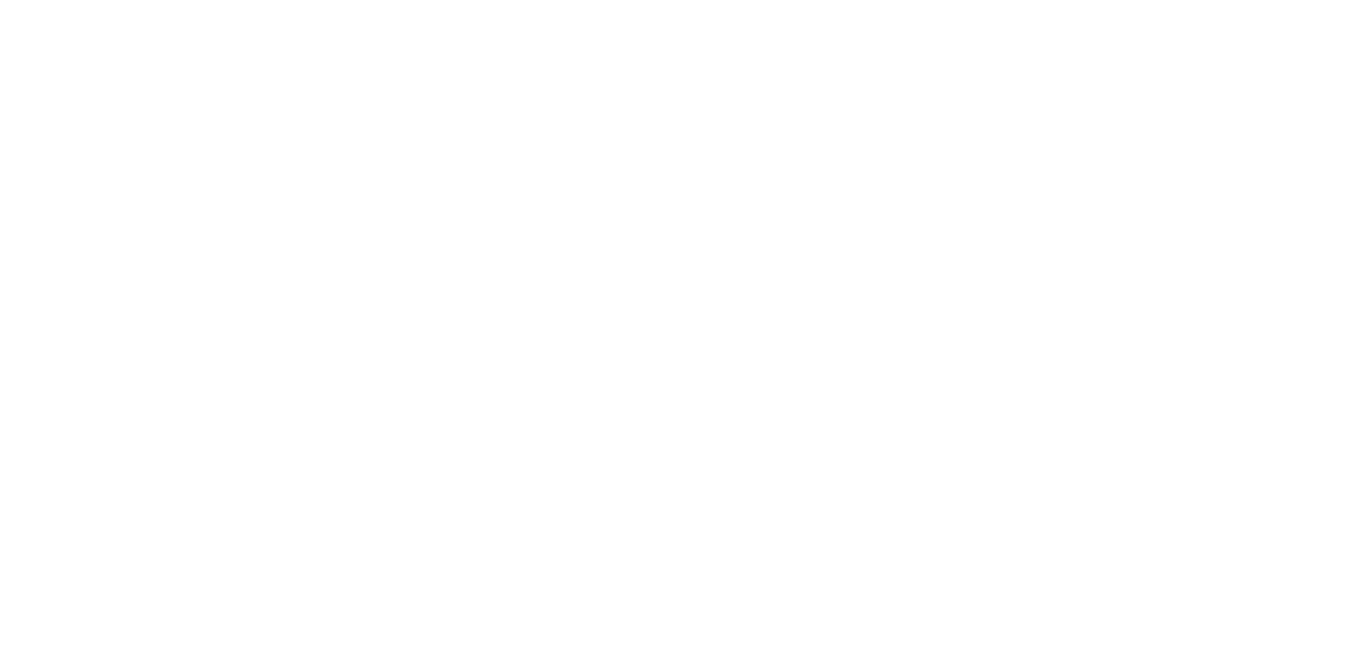 scroll, scrollTop: 0, scrollLeft: 0, axis: both 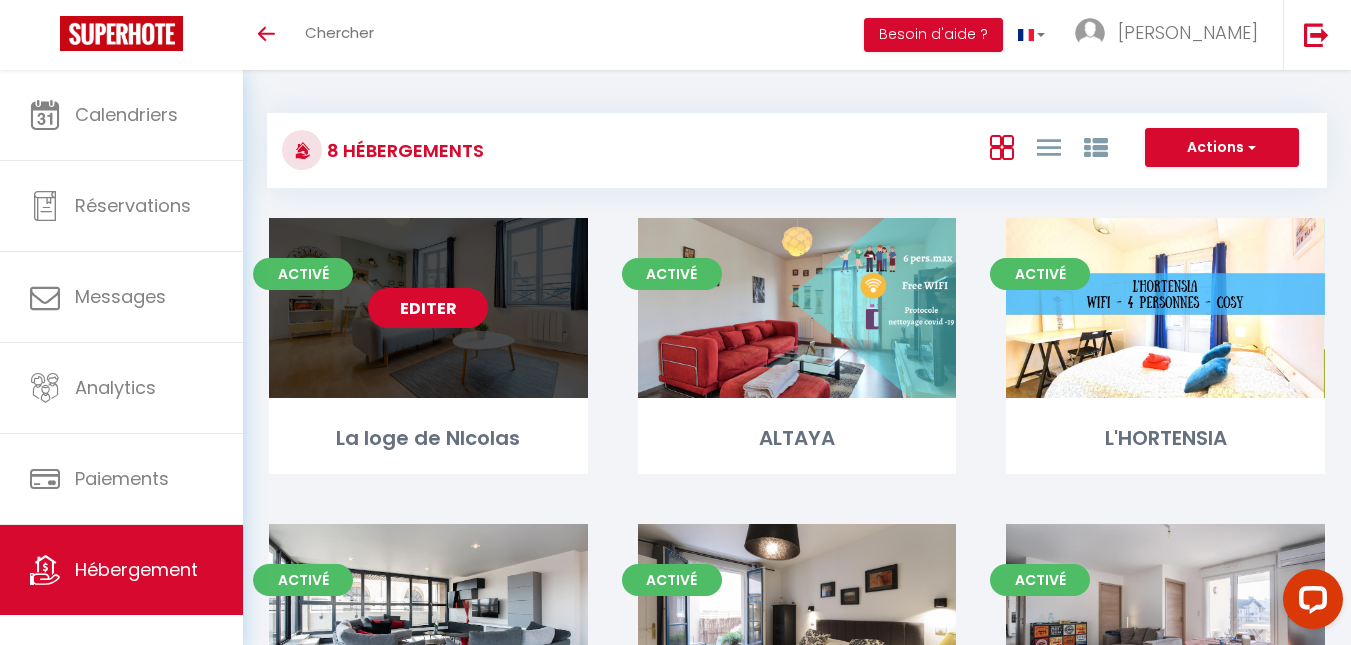 click on "Editer" at bounding box center (428, 308) 